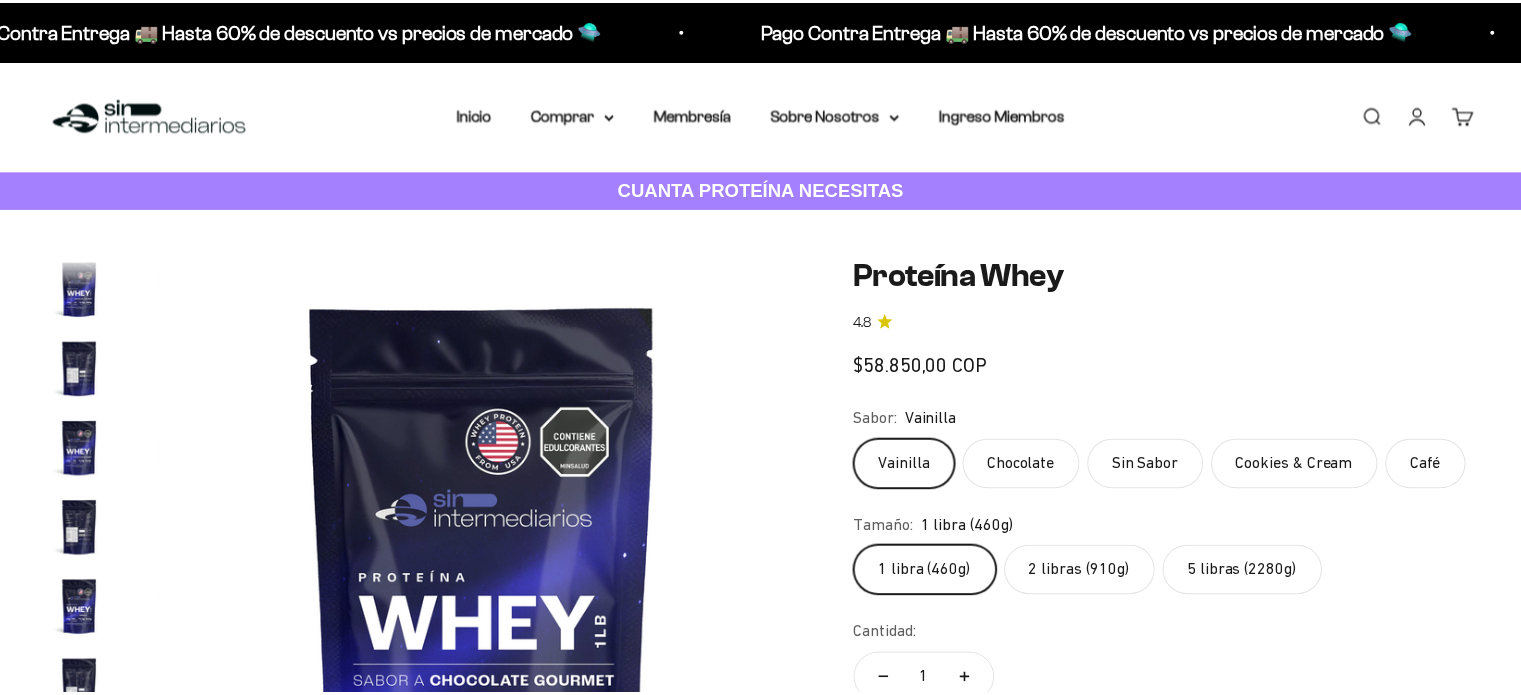 scroll, scrollTop: 0, scrollLeft: 0, axis: both 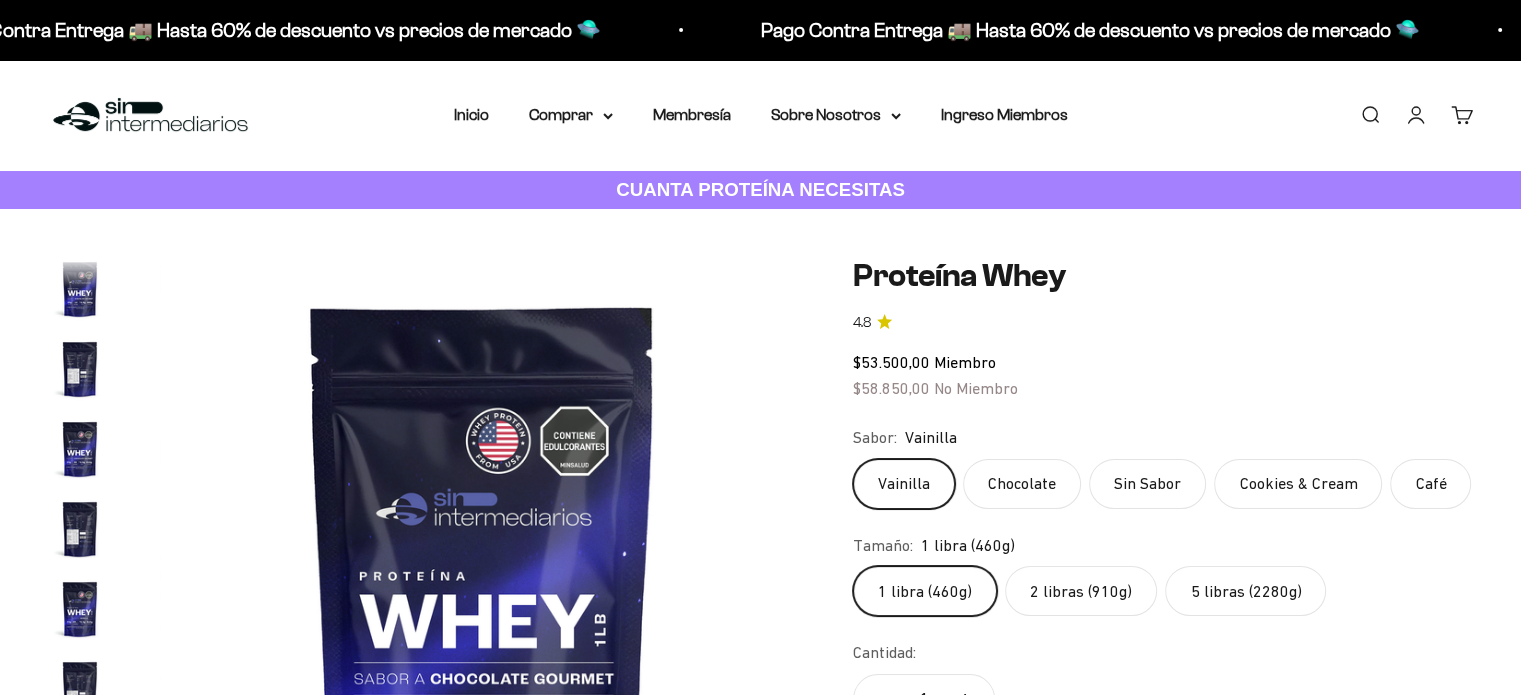 type on "Customer" 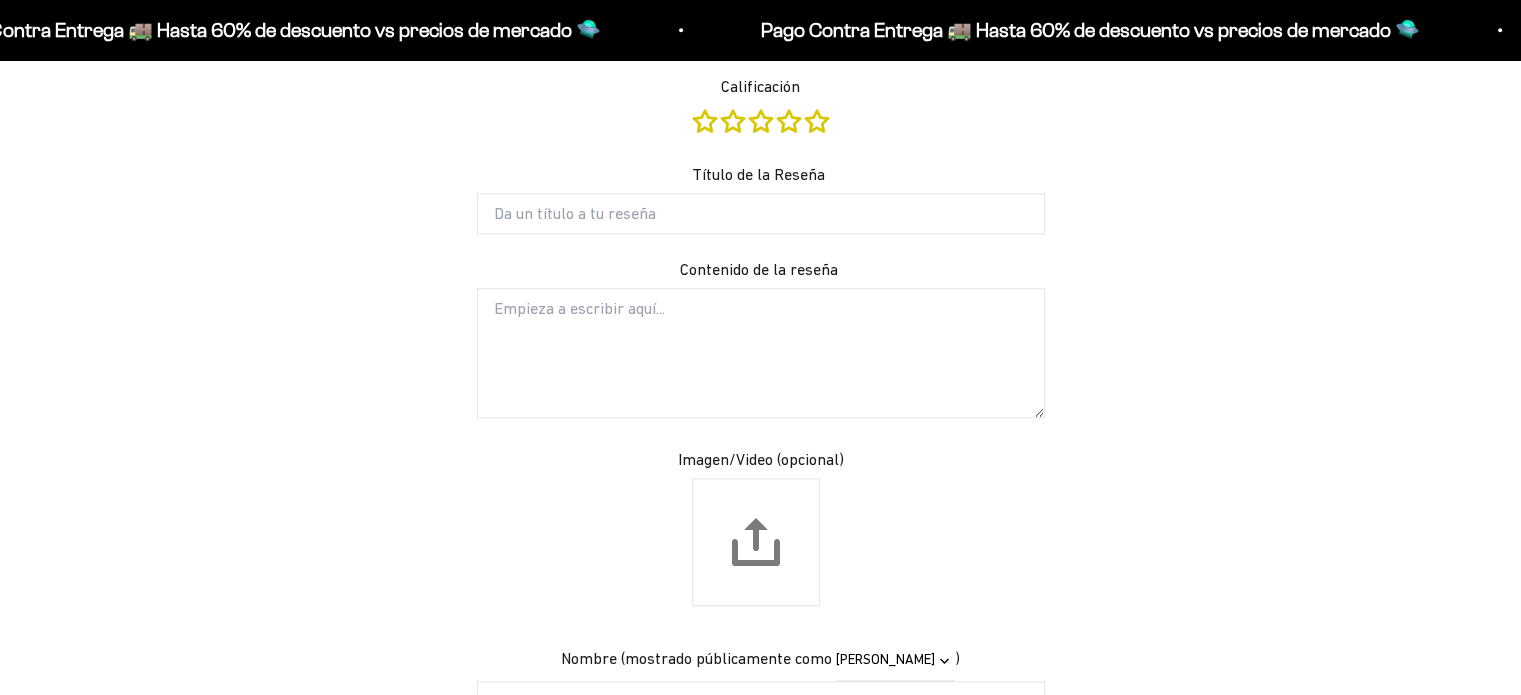 scroll, scrollTop: 910, scrollLeft: 0, axis: vertical 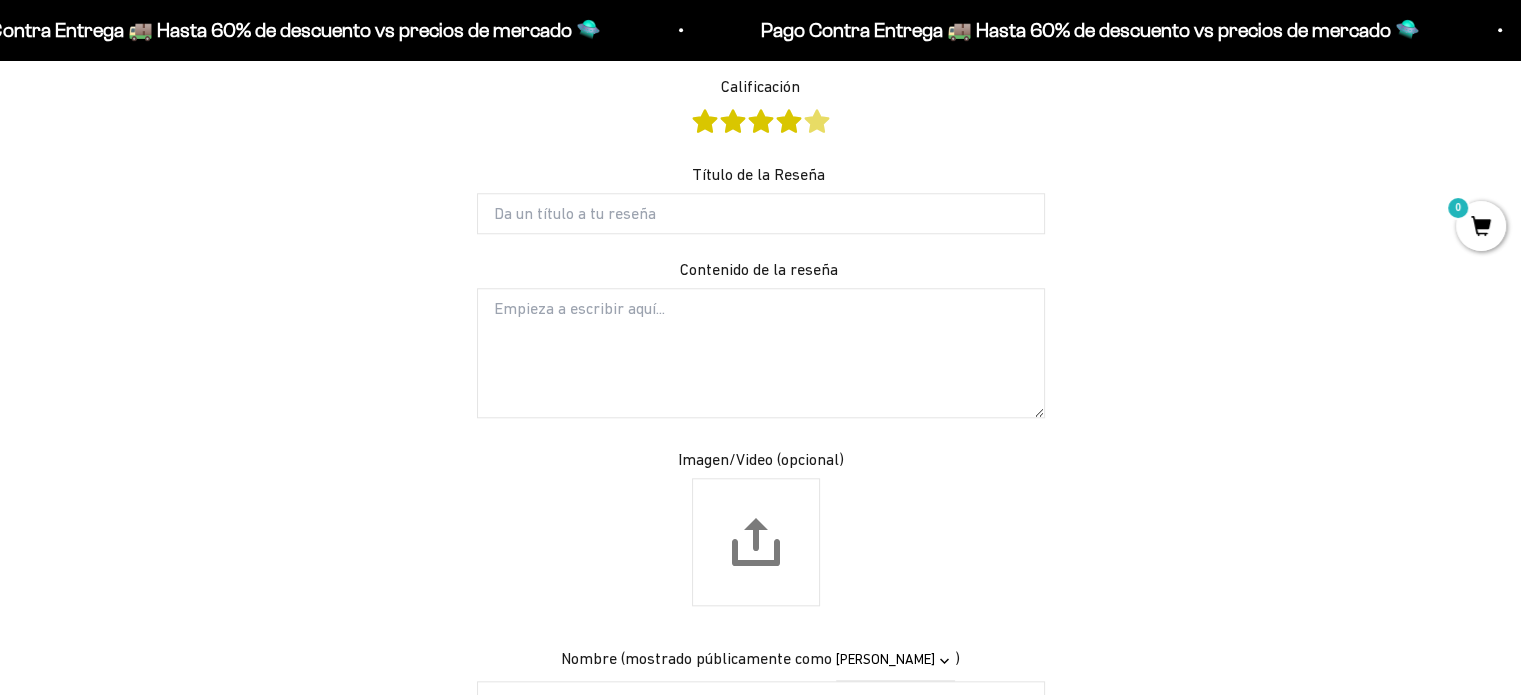 click at bounding box center [817, 121] 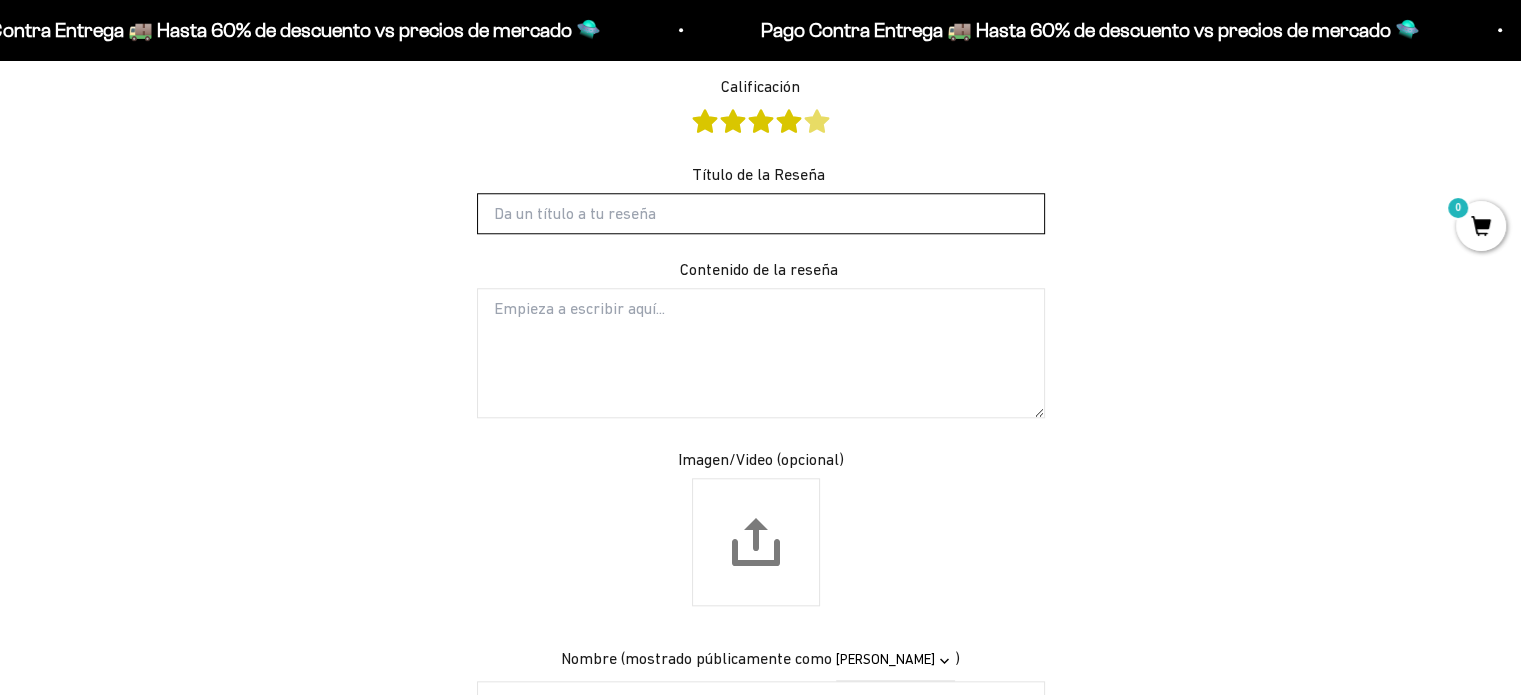 scroll, scrollTop: 1832, scrollLeft: 0, axis: vertical 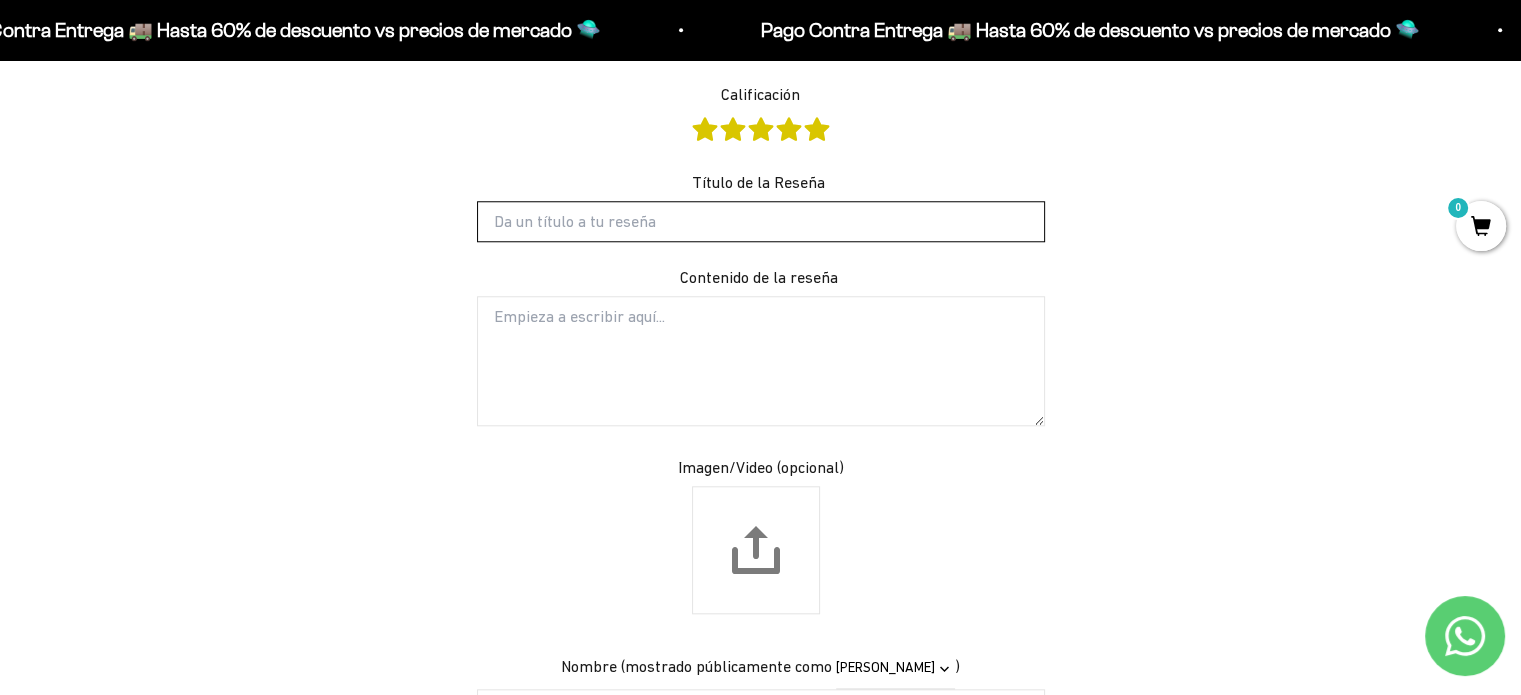 click on "Título de la Reseña" at bounding box center [761, 221] 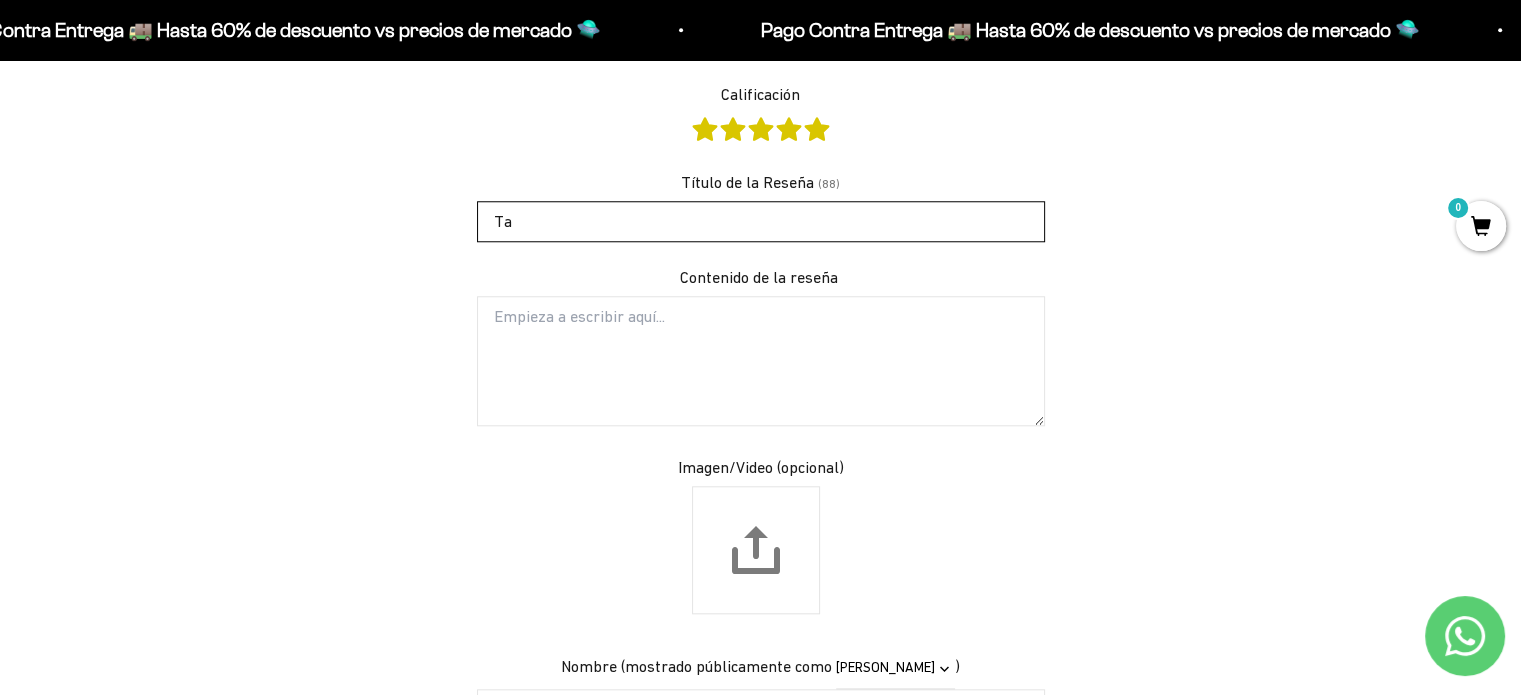type on "T" 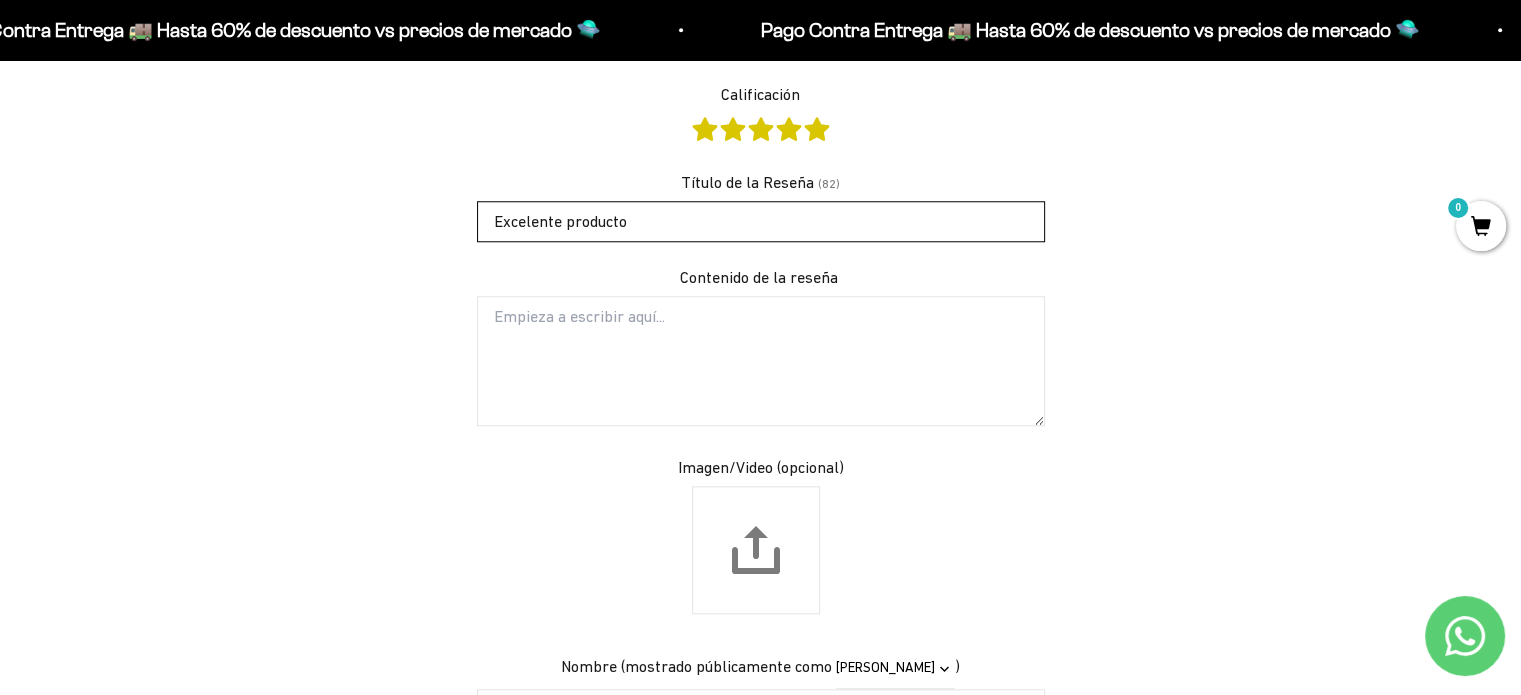 type on "Excelente producto" 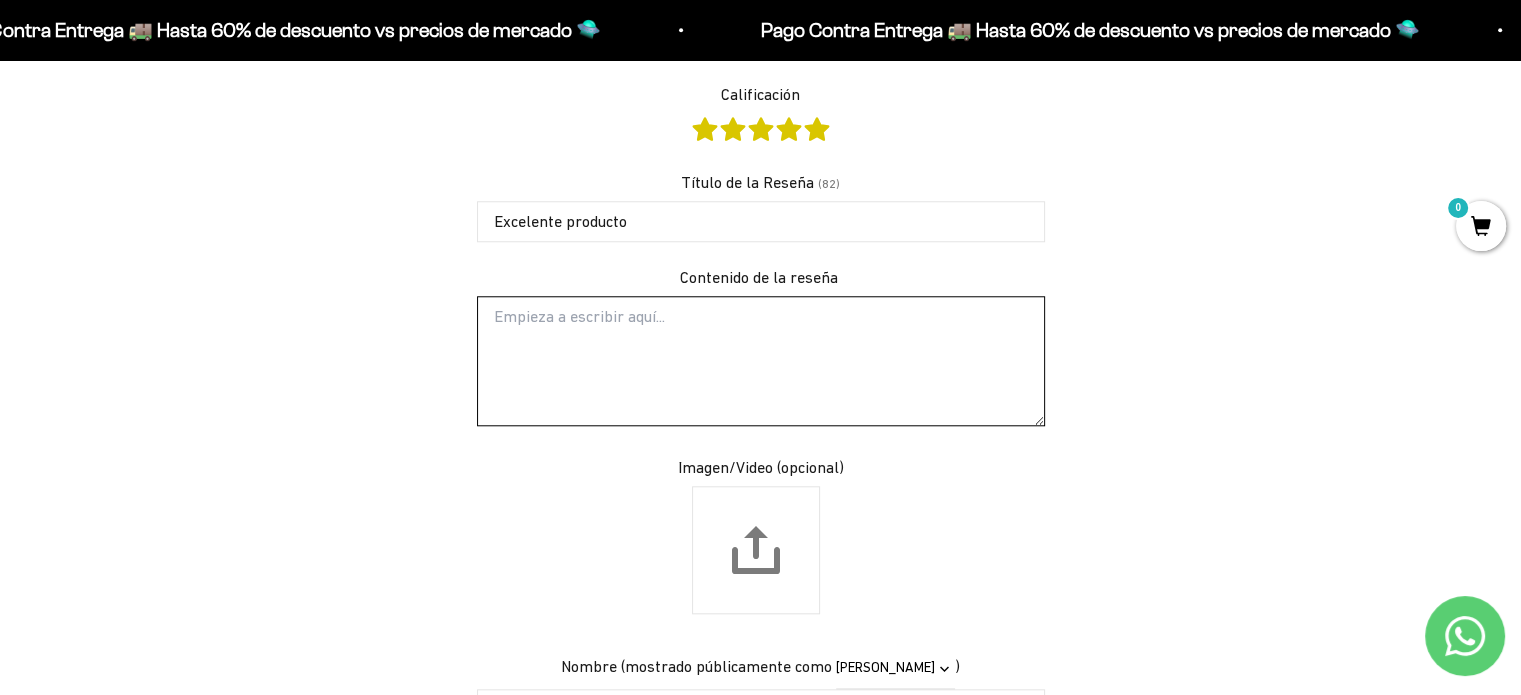 click on "Contenido de la reseña" at bounding box center (761, 361) 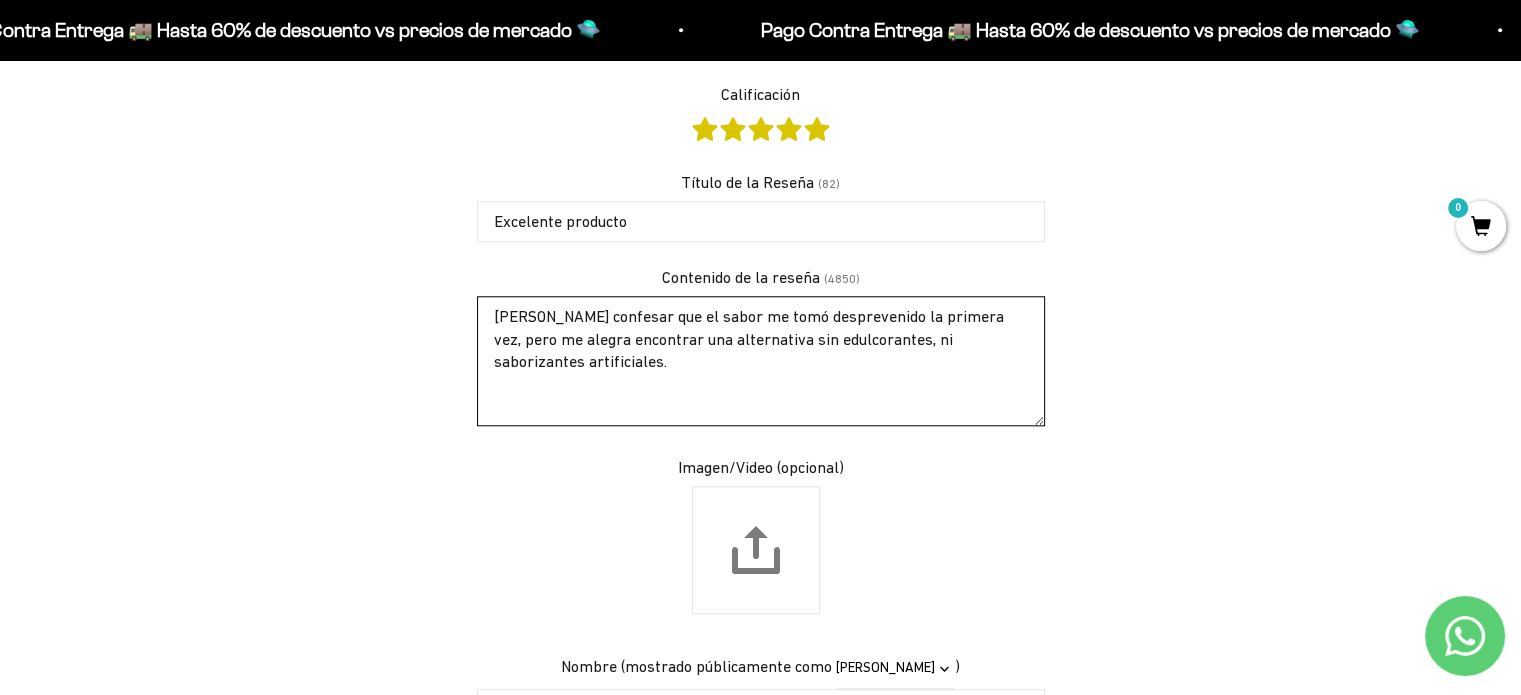 type on "[PERSON_NAME] confesar que el sabor me tomó desprevenido la primera vez, pero me alegra encontrar una alternativa sin edulcorantes, ni saborizantes artificiales." 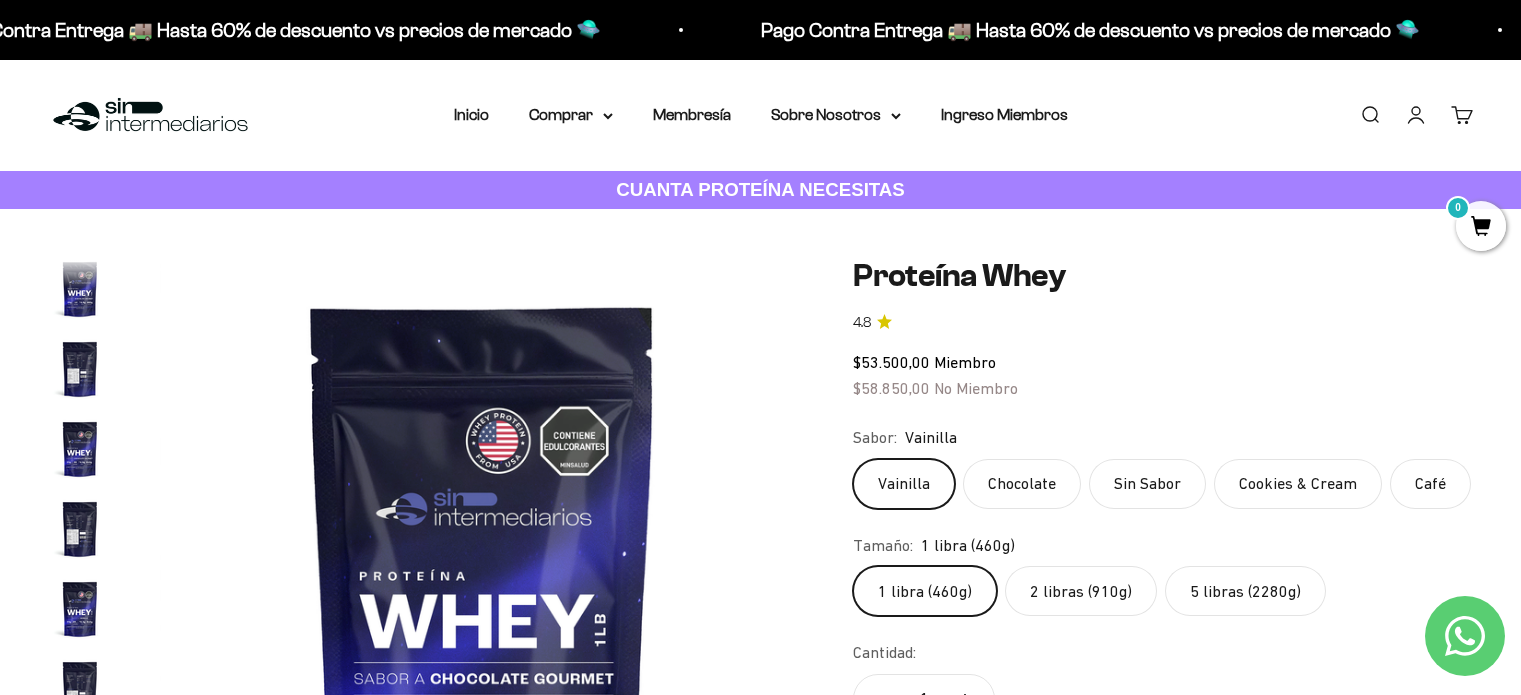 scroll, scrollTop: 1832, scrollLeft: 0, axis: vertical 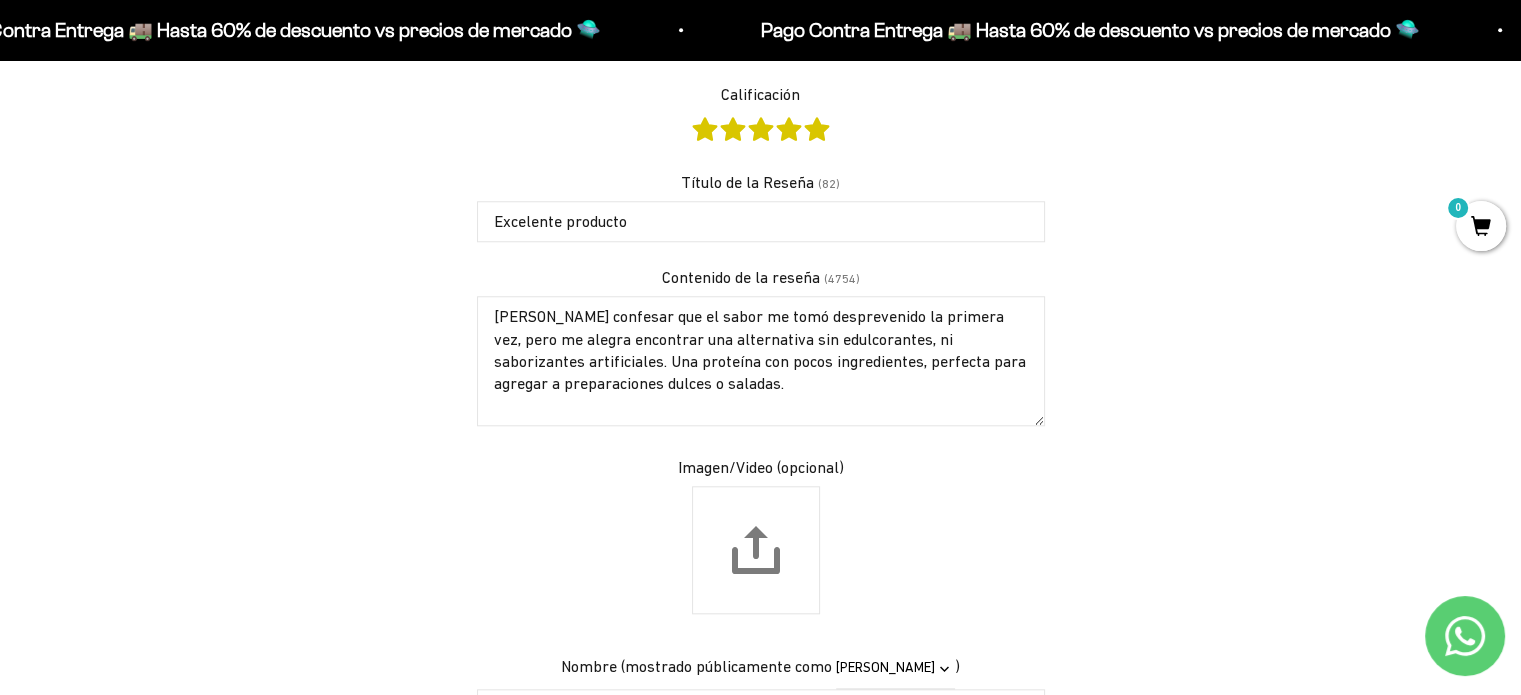 drag, startPoint x: 633, startPoint y: 311, endPoint x: 491, endPoint y: 311, distance: 142 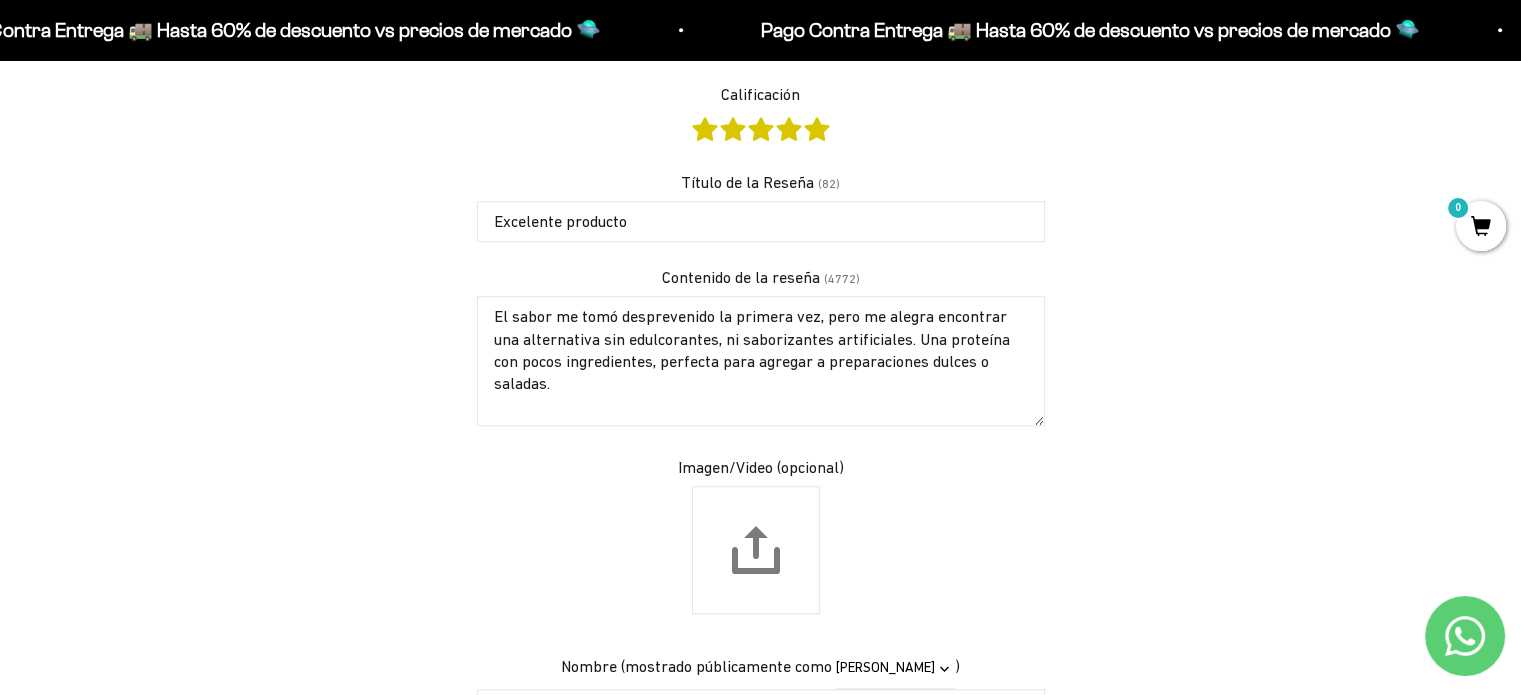 click on "El sabor me tomó desprevenido la primera vez, pero me alegra encontrar una alternativa sin edulcorantes, ni saborizantes artificiales. Una proteína con pocos ingredientes, perfecta para agregar a preparaciones dulces o saladas." at bounding box center (761, 361) 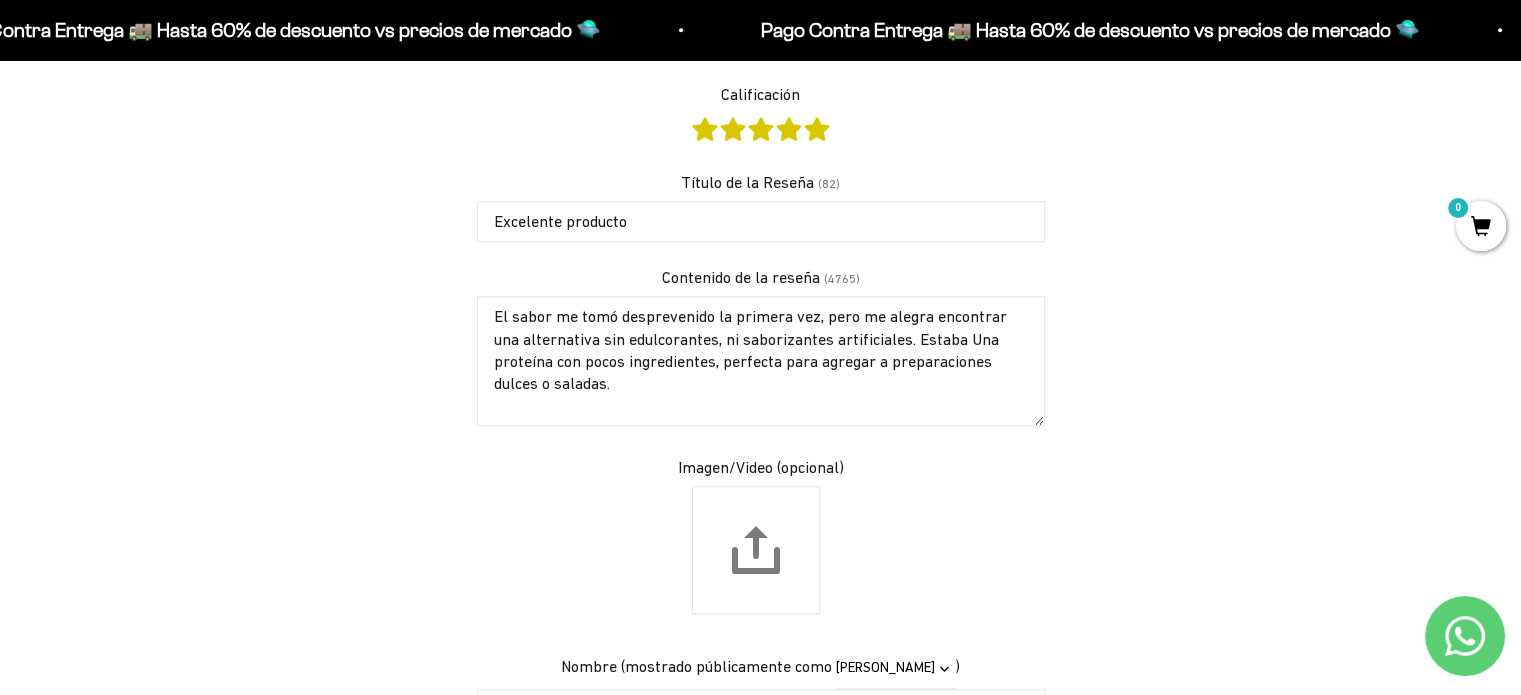 type on "El sabor me tomó desprevenido la primera vez, pero me alegra encontrar una alternativa sin edulcorantes, ni saborizantes artificiales. Estaba Una proteína con pocos ingredientes, perfecta para agregar a preparaciones dulces o saladas." 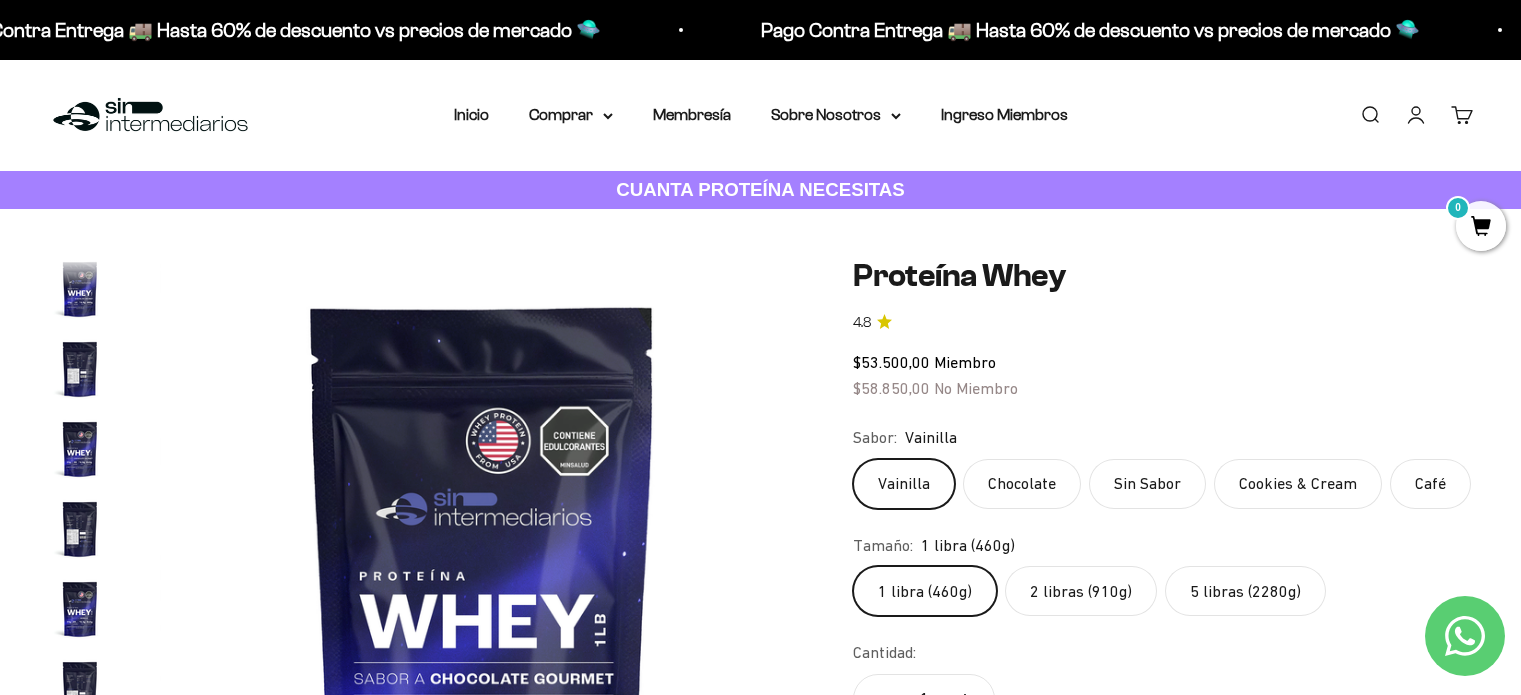 scroll, scrollTop: 1832, scrollLeft: 0, axis: vertical 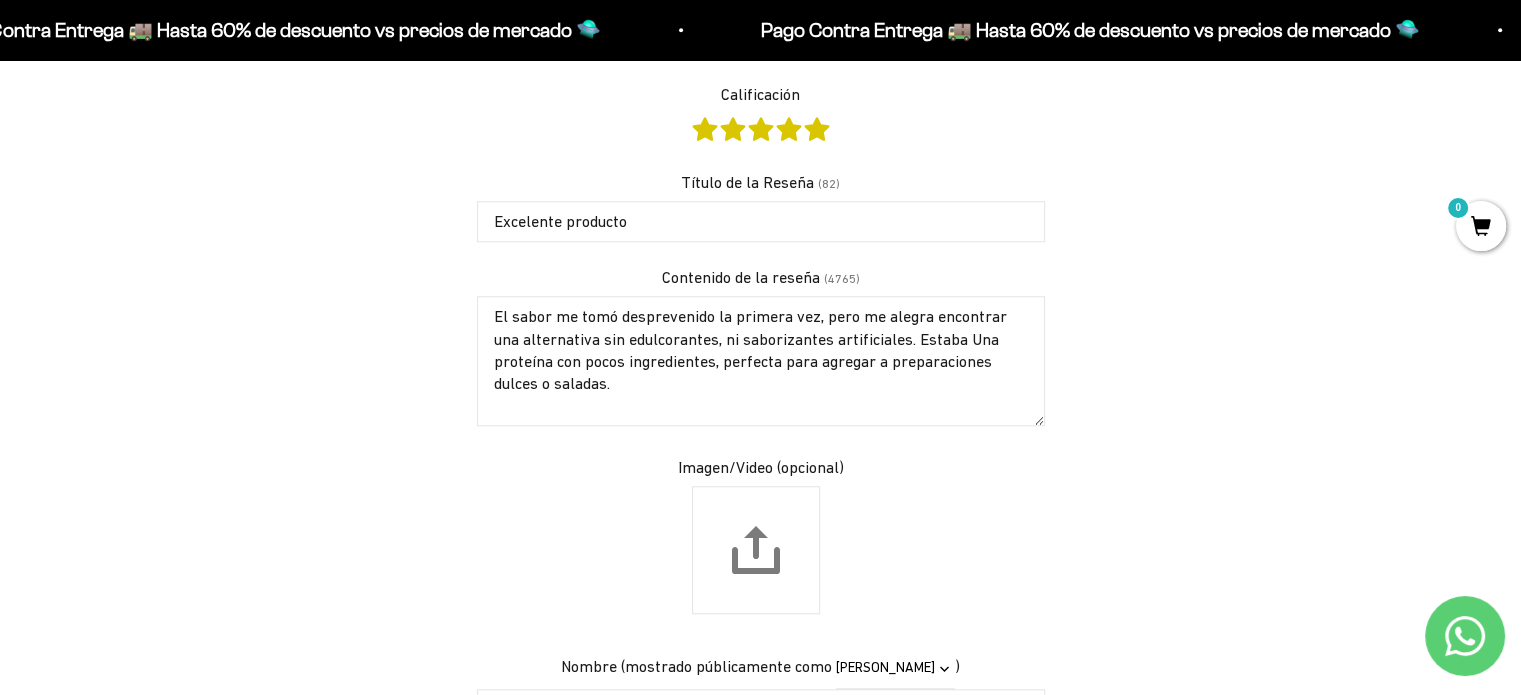 click on "El sabor me tomó desprevenido la primera vez, pero me alegra encontrar una alternativa sin edulcorantes, ni saborizantes artificiales. Estaba Una proteína con pocos ingredientes, perfecta para agregar a preparaciones dulces o saladas." at bounding box center (761, 361) 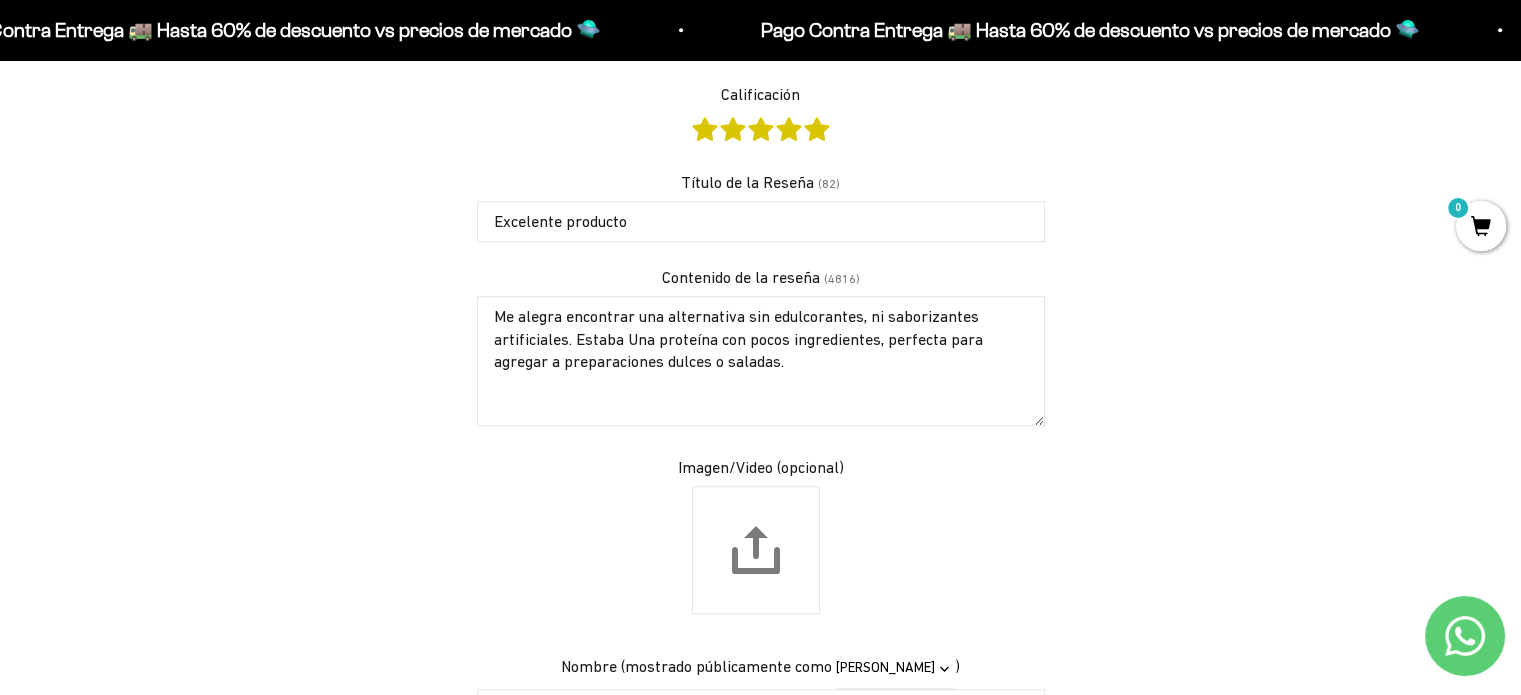 click on "Me alegra encontrar una alternativa sin edulcorantes, ni saborizantes artificiales. Estaba Una proteína con pocos ingredientes, perfecta para agregar a preparaciones dulces o saladas." at bounding box center [761, 361] 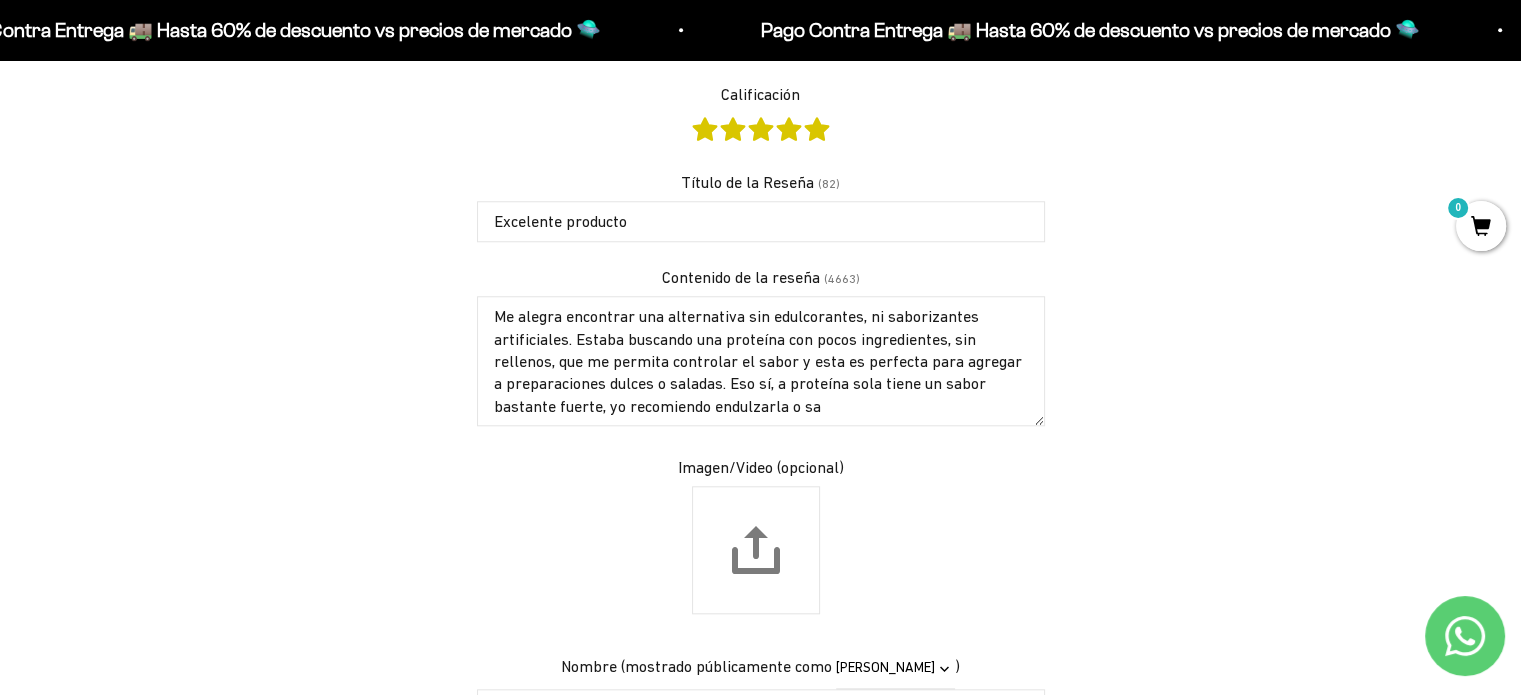 type on "Me alegra encontrar una alternativa sin edulcorantes, ni saborizantes artificiales. Estaba buscando una proteína con pocos ingredientes, sin rellenos, que me permita controlar el sabor y esta es perfecta para agregar a preparaciones dulces o saladas. Eso sí, la proteína sola tiene un sabor bastante fuerte, yo recomiendo endulzarla o sa" 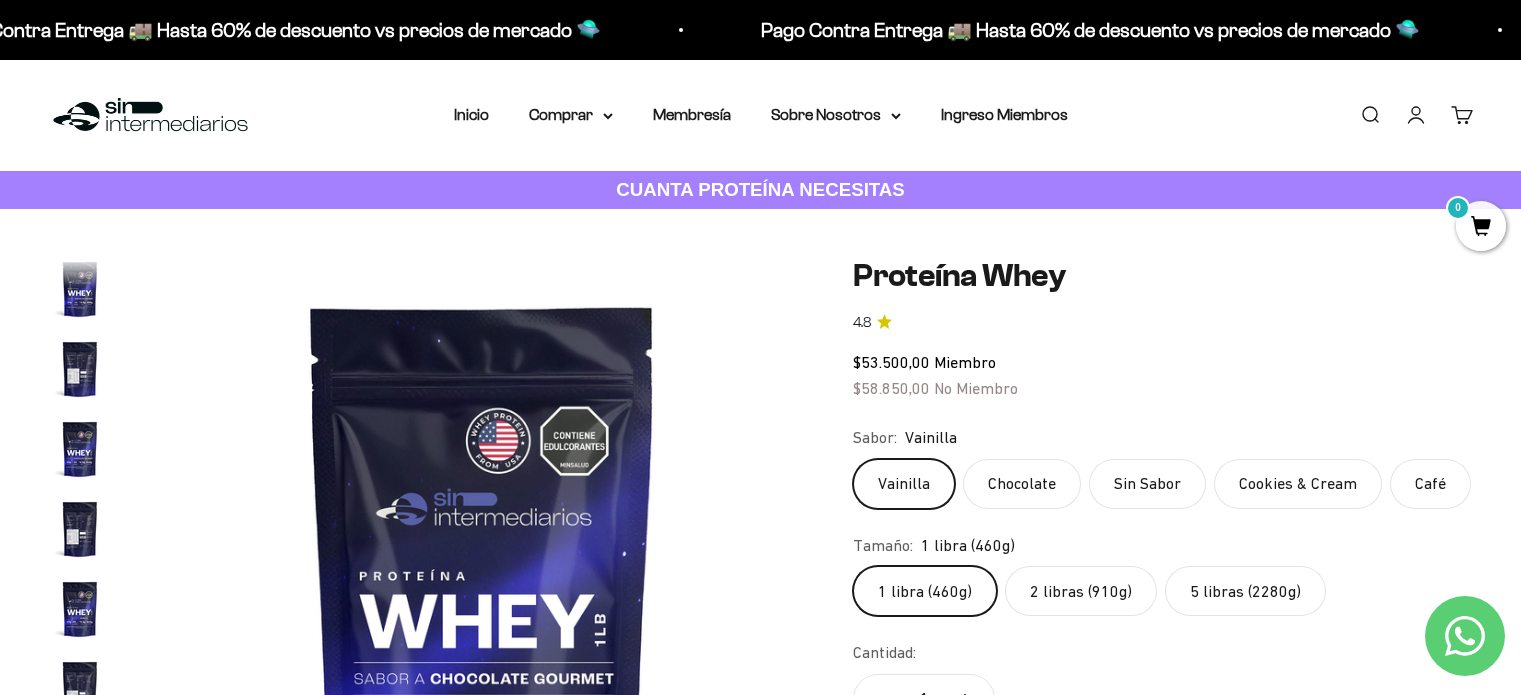 scroll, scrollTop: 1832, scrollLeft: 0, axis: vertical 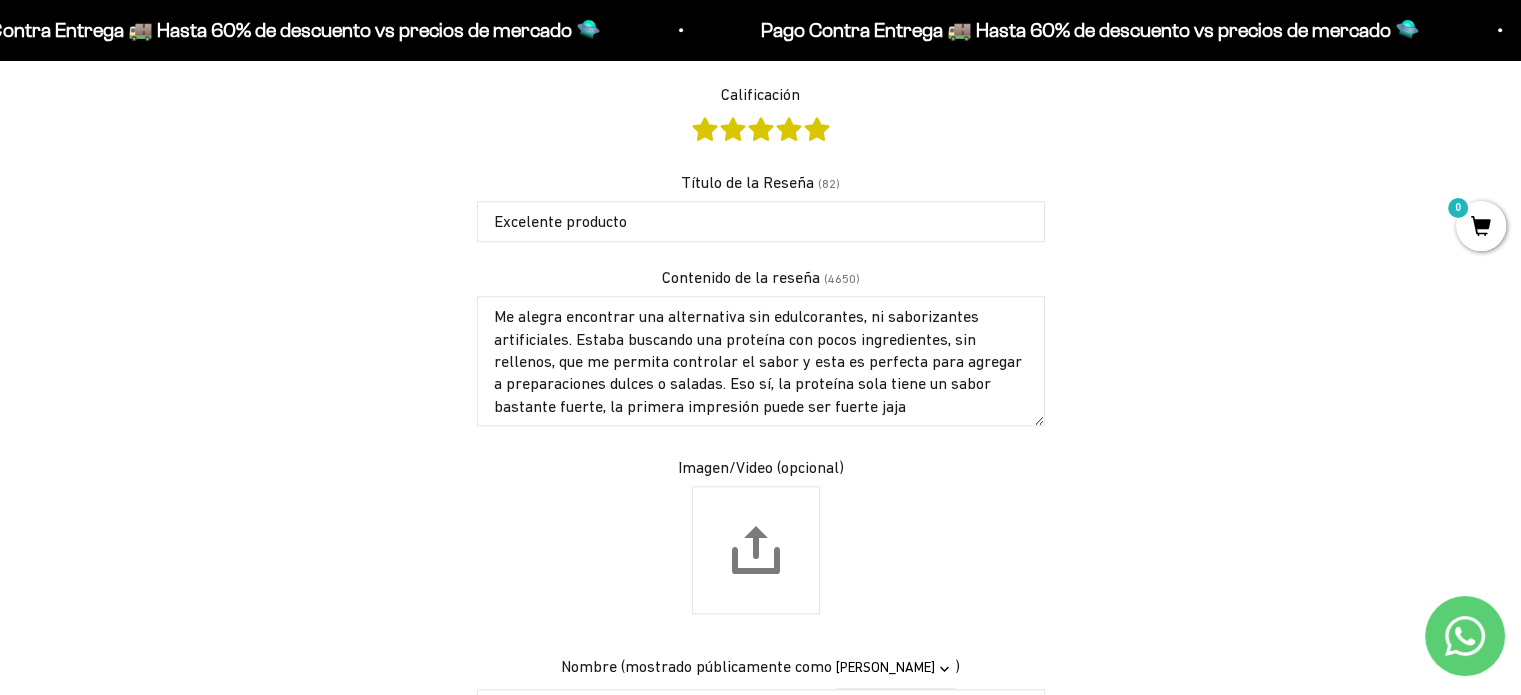 type on "Me alegra encontrar una alternativa sin edulcorantes, ni saborizantes artificiales. Estaba buscando una proteína con pocos ingredientes, sin rellenos, que me permita controlar el sabor y esta es perfecta para agregar a preparaciones dulces o saladas. Eso sí, la proteína sola tiene un sabor bastante fuerte, la primera impresión puede ser fuerte jaja" 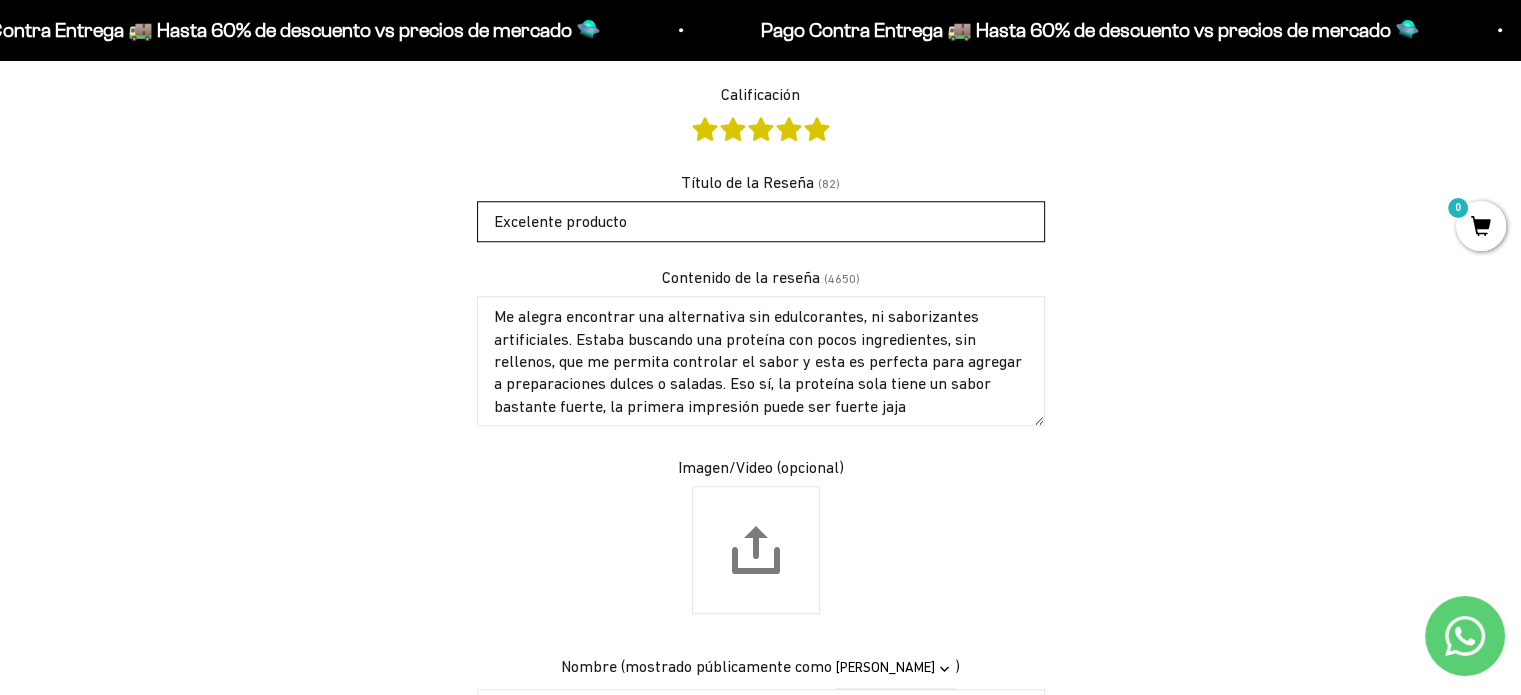 click on "Excelente producto" at bounding box center (761, 221) 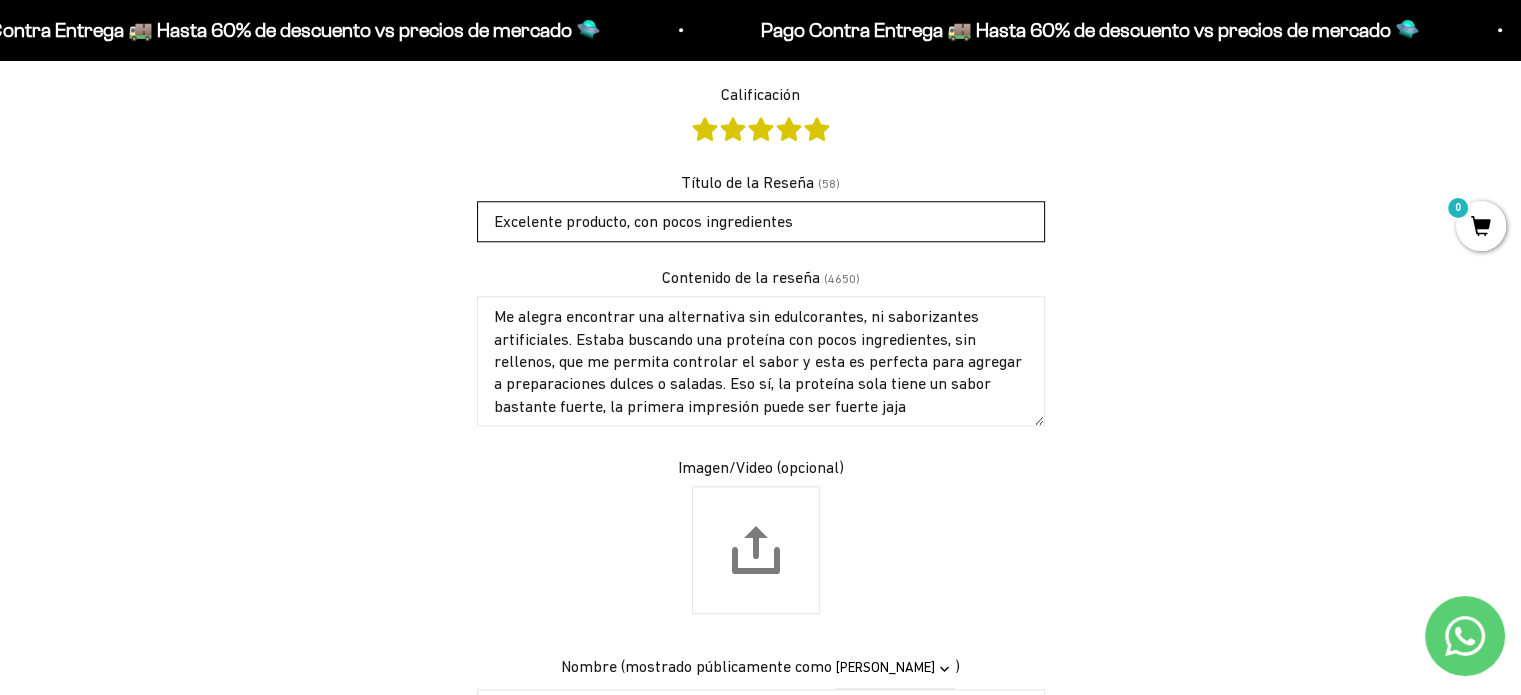 type on "Excelente producto, con pocos ingredientes" 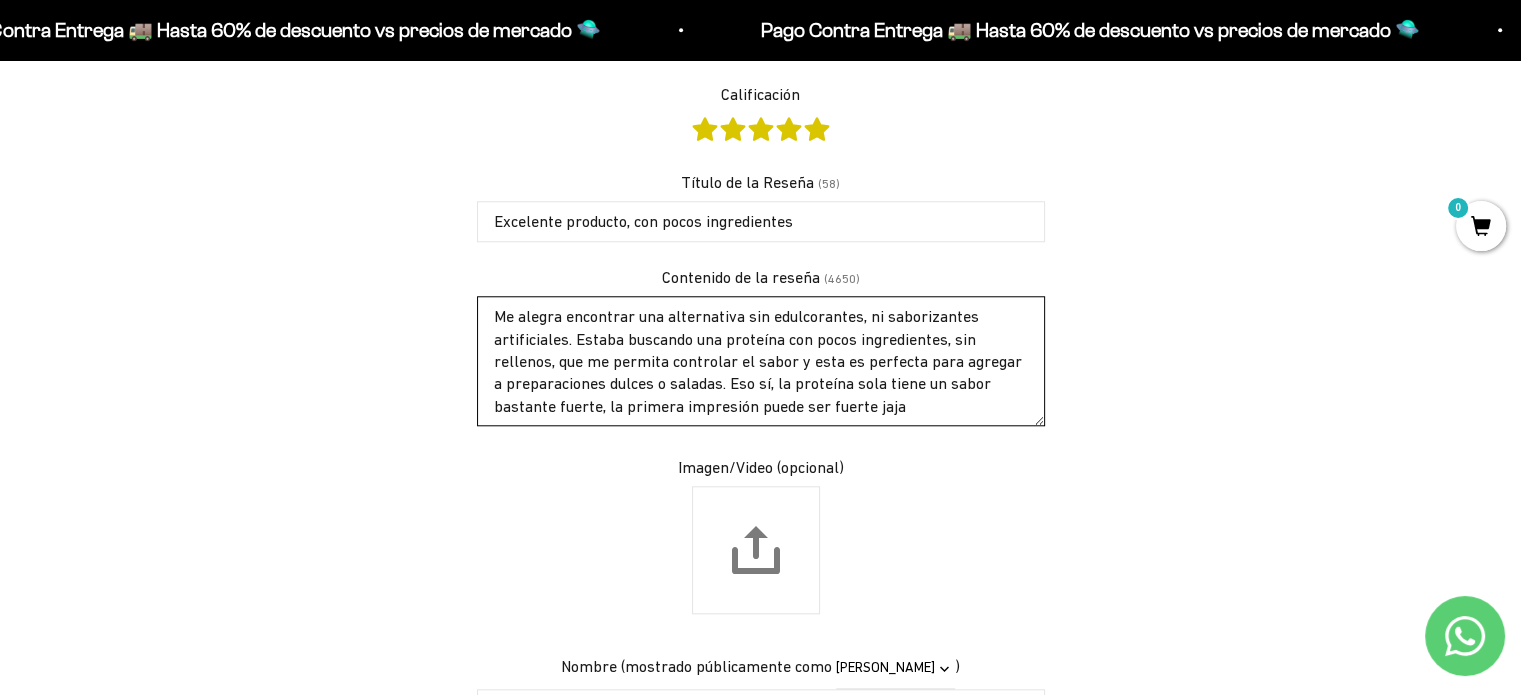 drag, startPoint x: 829, startPoint y: 404, endPoint x: 920, endPoint y: 405, distance: 91.00549 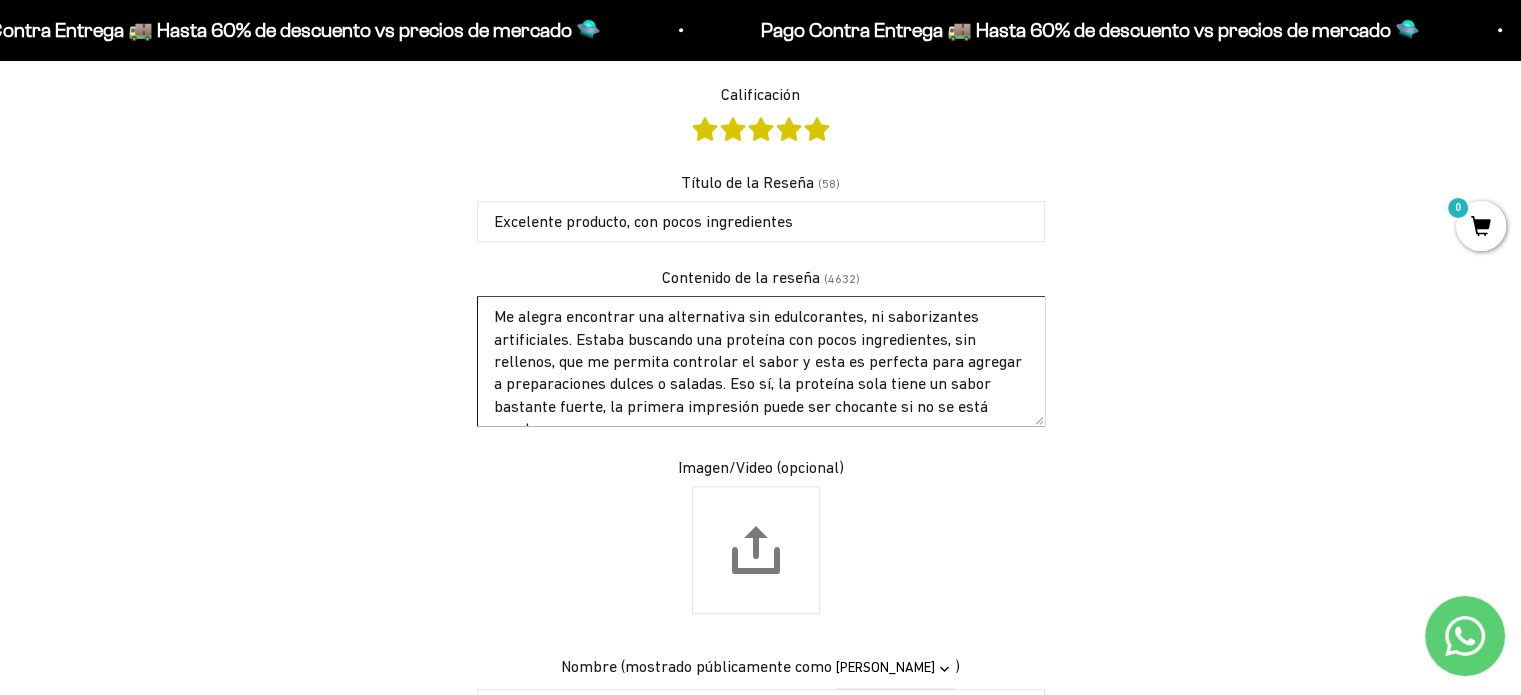 scroll, scrollTop: 12, scrollLeft: 0, axis: vertical 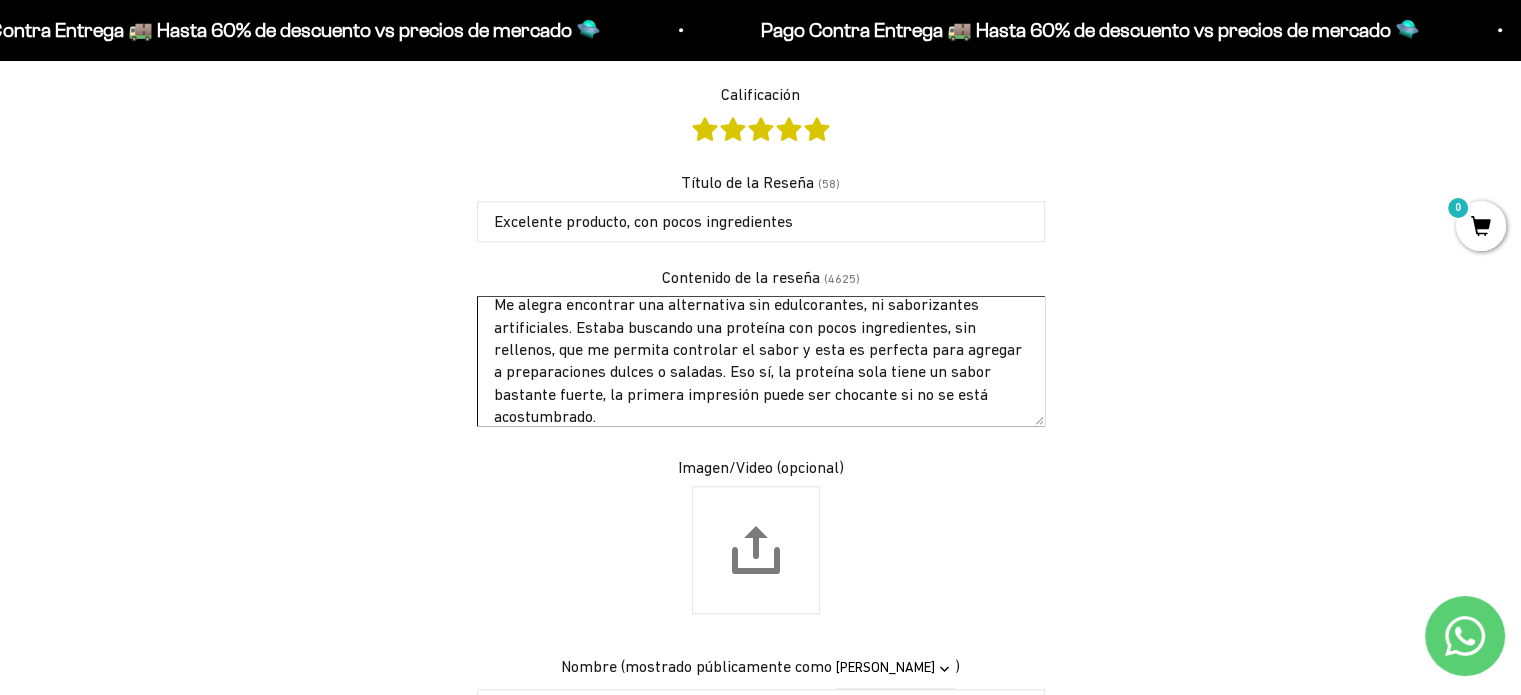 click on "Me alegra encontrar una alternativa sin edulcorantes, ni saborizantes artificiales. Estaba buscando una proteína con pocos ingredientes, sin rellenos, que me permita controlar el sabor y esta es perfecta para agregar a preparaciones dulces o saladas. Eso sí, la proteína sola tiene un sabor bastante fuerte, la primera impresión puede ser chocante si no se está acostumbrado." at bounding box center [761, 361] 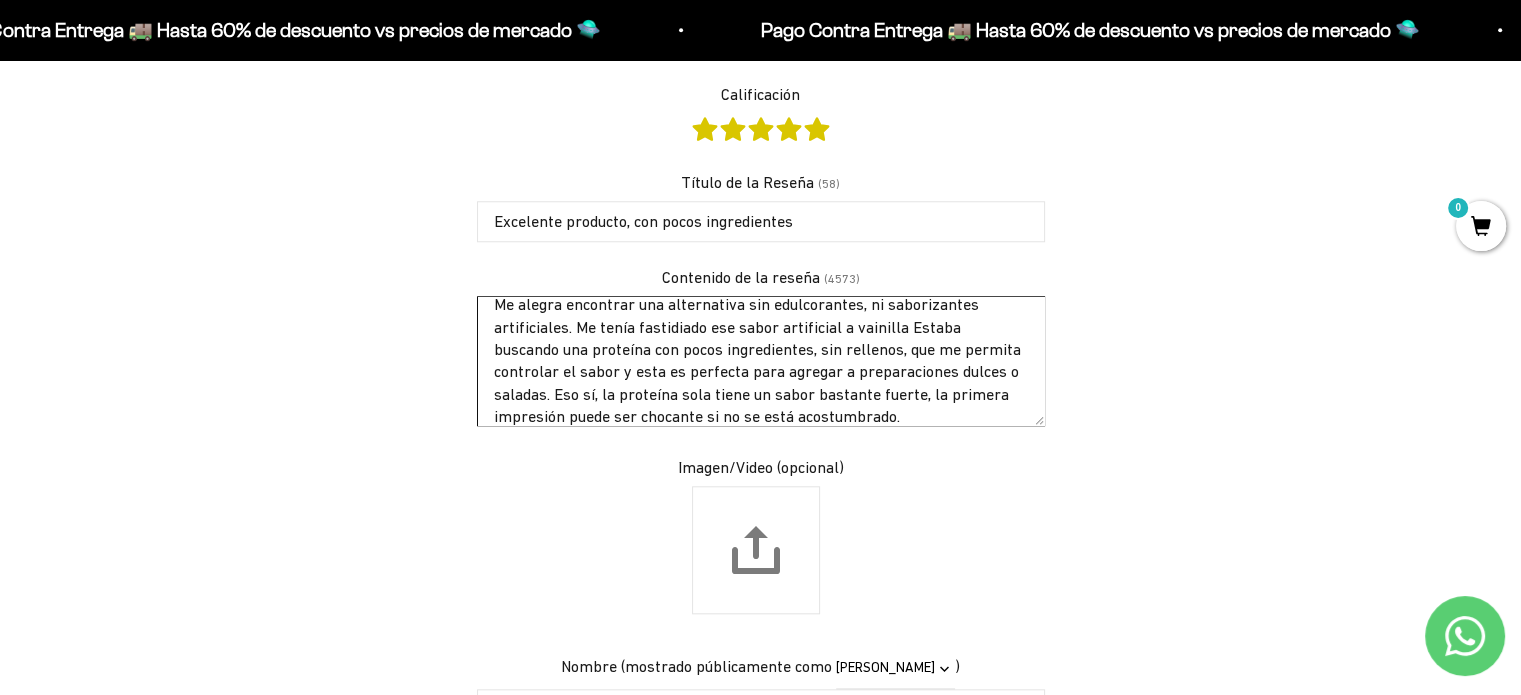 type on "Me alegra encontrar una alternativa sin edulcorantes, ni saborizantes artificiales. Me tenía fastidiado ese sabor artificial a vainilla Estaba buscando una proteína con pocos ingredientes, sin rellenos, que me permita controlar el sabor y esta es perfecta para agregar a preparaciones dulces o saladas. Eso sí, la proteína sola tiene un sabor bastante fuerte, la primera impresión puede ser chocante si no se está acostumbrado." 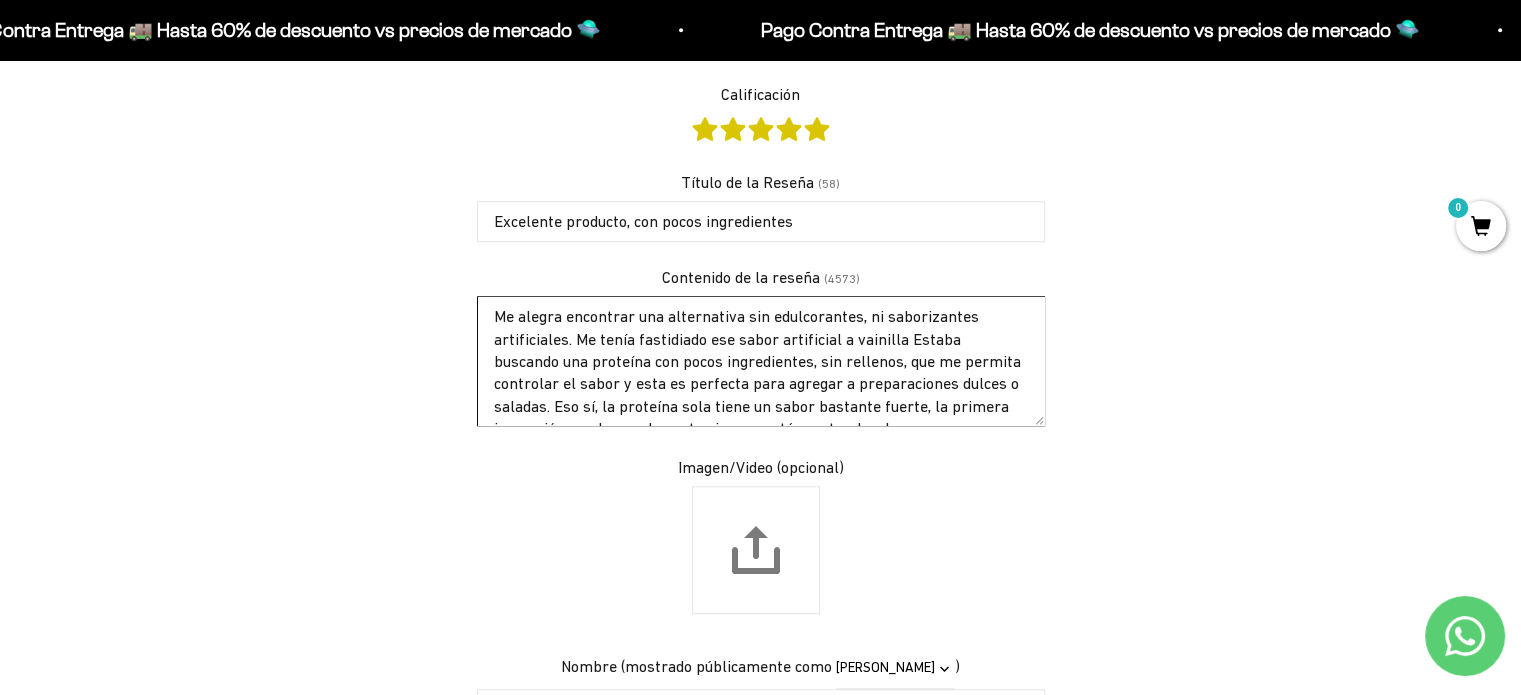 scroll, scrollTop: 0, scrollLeft: 0, axis: both 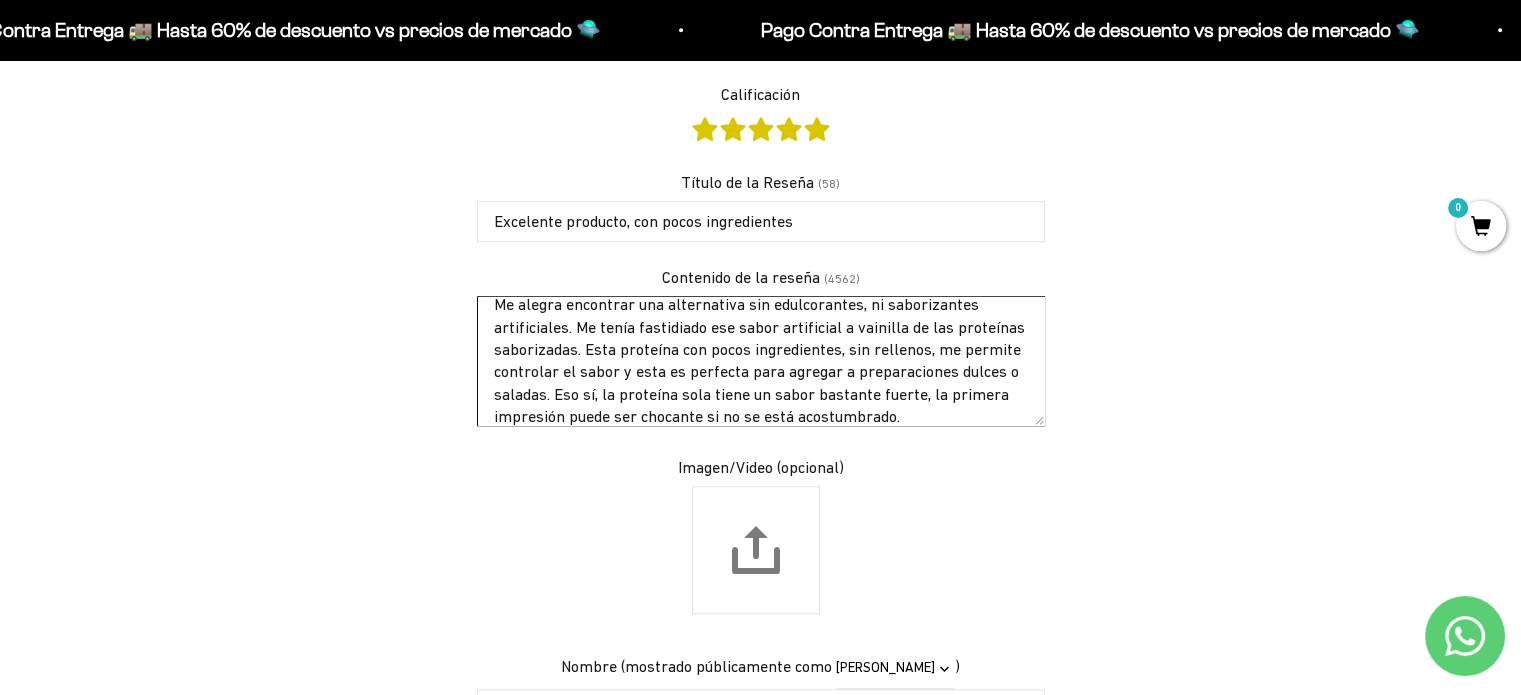 drag, startPoint x: 750, startPoint y: 371, endPoint x: 720, endPoint y: 370, distance: 30.016663 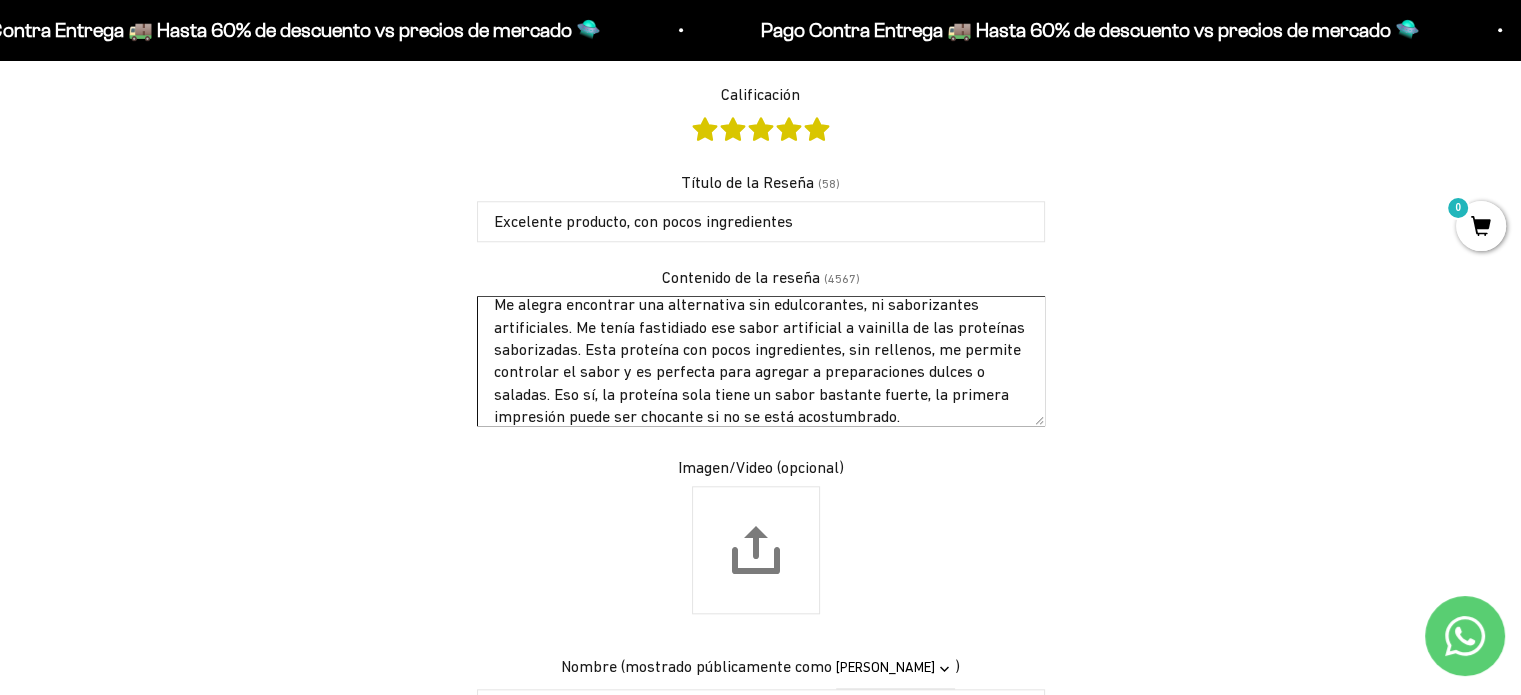 scroll, scrollTop: 22, scrollLeft: 0, axis: vertical 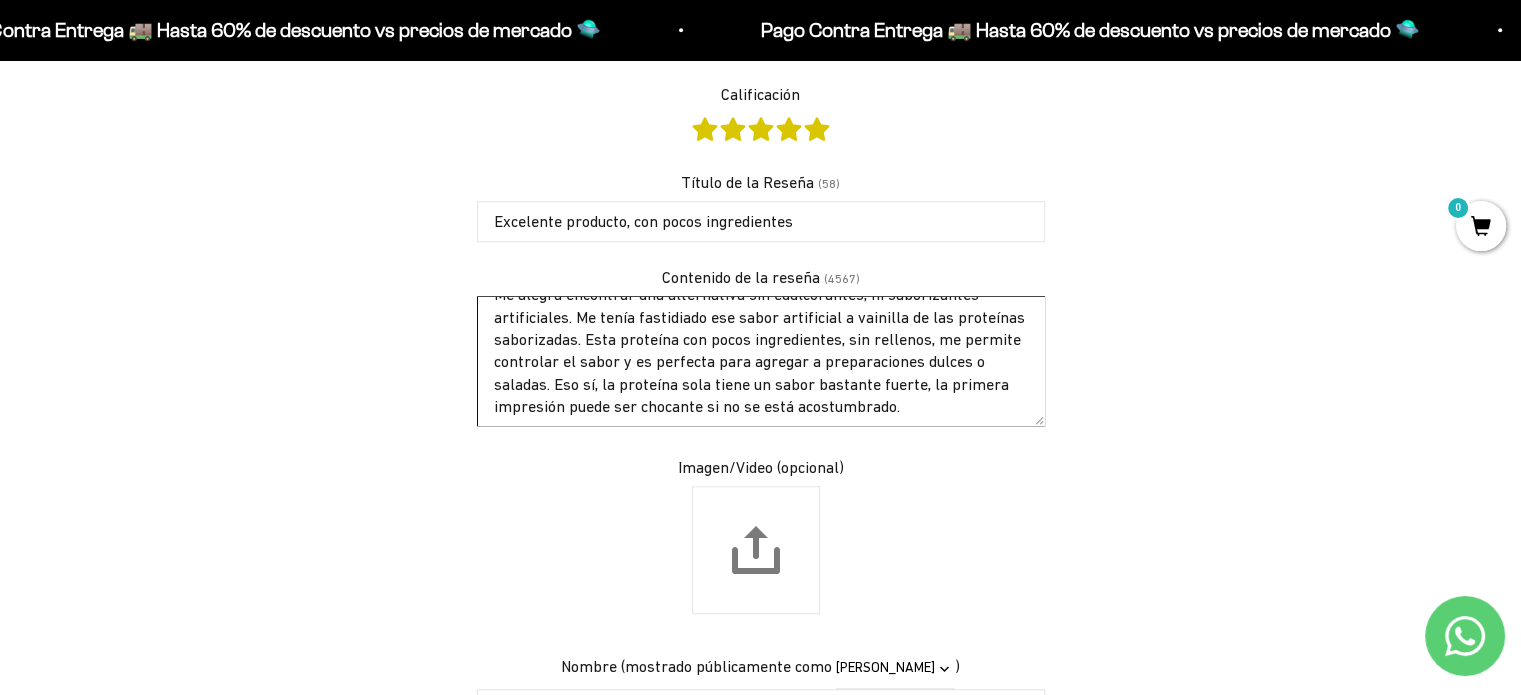 click on "Me alegra encontrar una alternativa sin edulcorantes, ni saborizantes artificiales. Me tenía fastidiado ese sabor artificial a vainilla de las proteínas saborizadas. Esta proteína con pocos ingredientes, sin rellenos, me permite controlar el sabor y es perfecta para agregar a preparaciones dulces o saladas. Eso sí, la proteína sola tiene un sabor bastante fuerte, la primera impresión puede ser chocante si no se está acostumbrado." at bounding box center [761, 361] 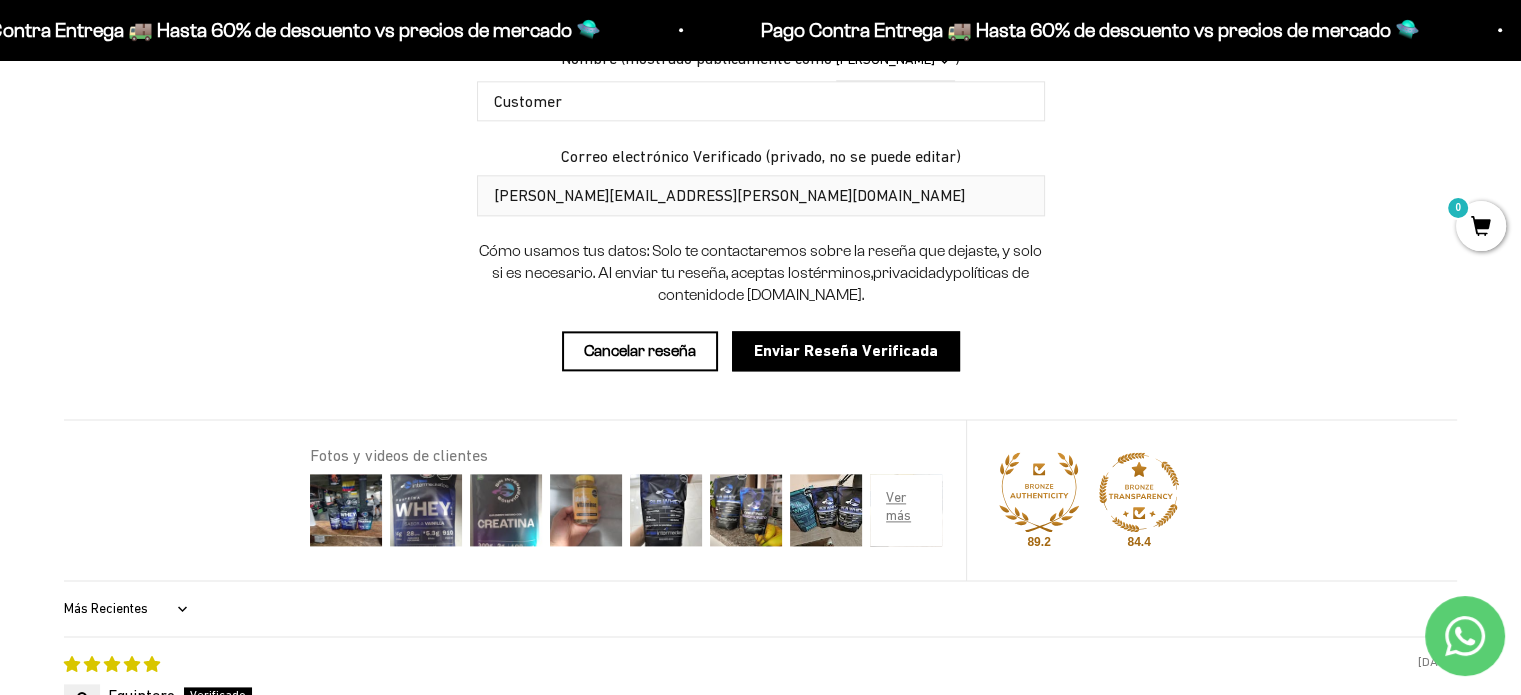 scroll, scrollTop: 1832, scrollLeft: 0, axis: vertical 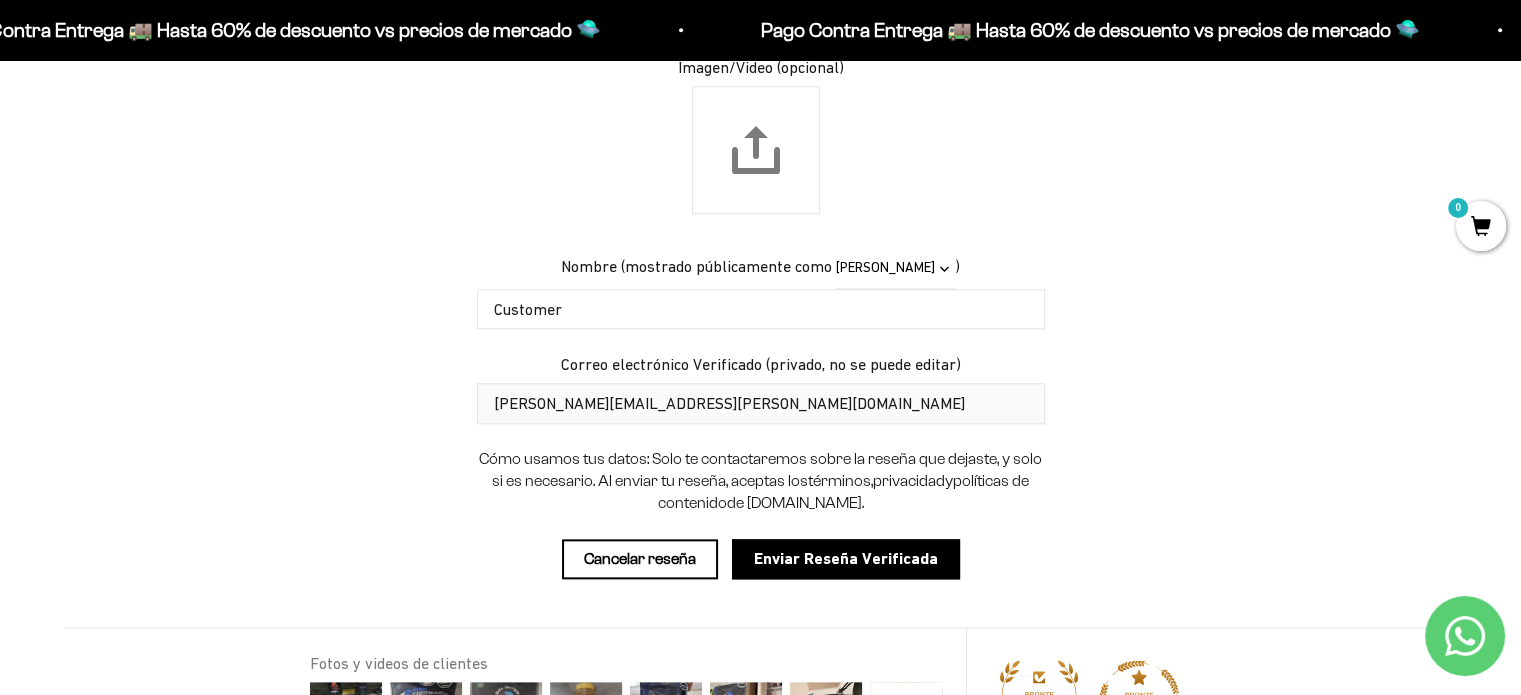 type on "Me alegra encontrar una alternativa sin edulcorantes, ni saborizantes artificiales. Me tenía fastidiado ese sabor artificial a vainilla de las proteínas saborizadas. Esta proteína con pocos ingredientes, sin rellenos, me permite controlar el sabor y es perfecta para agregar a preparaciones dulces o saladas. Eso sí, la proteína sola tiene un sabor bastante fuerte, la primera impresión puede ser chocante si no se está acostumbrado." 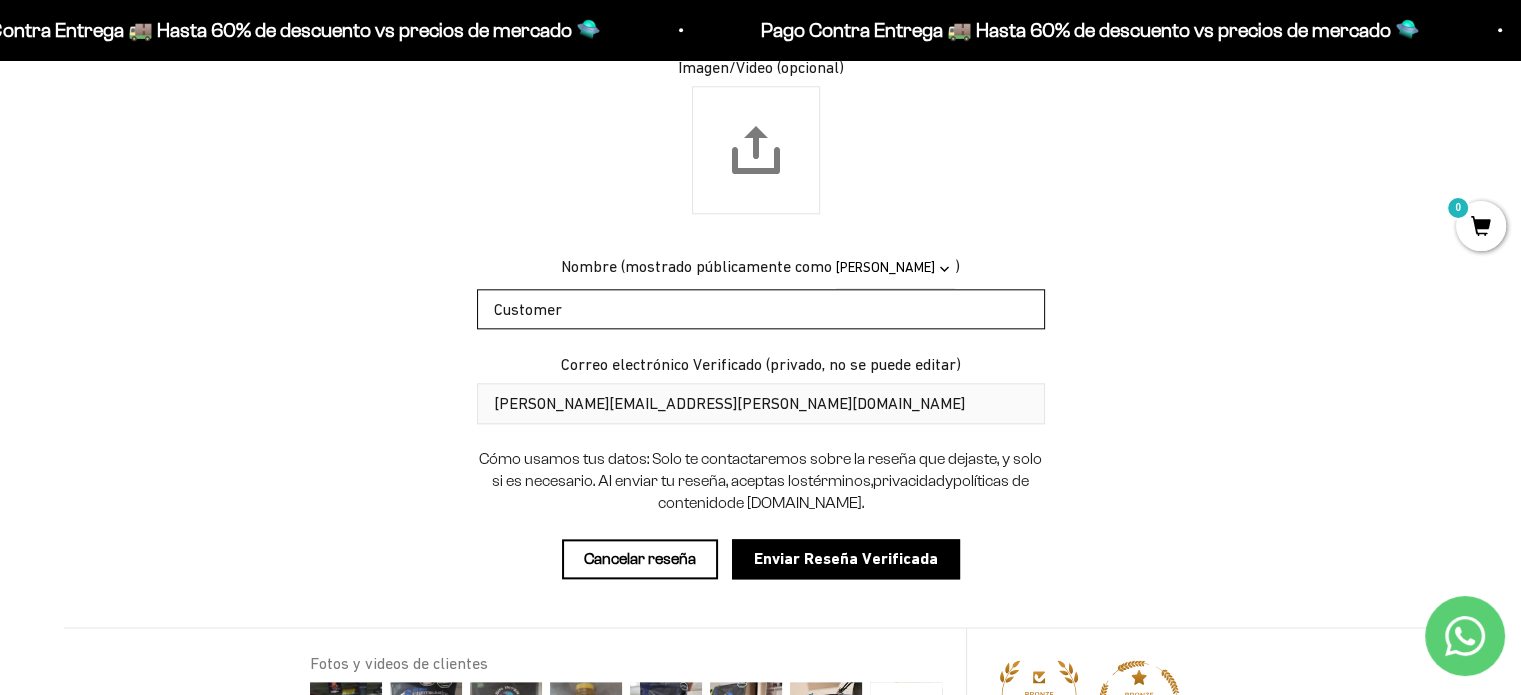 click on "Customer" at bounding box center [761, 309] 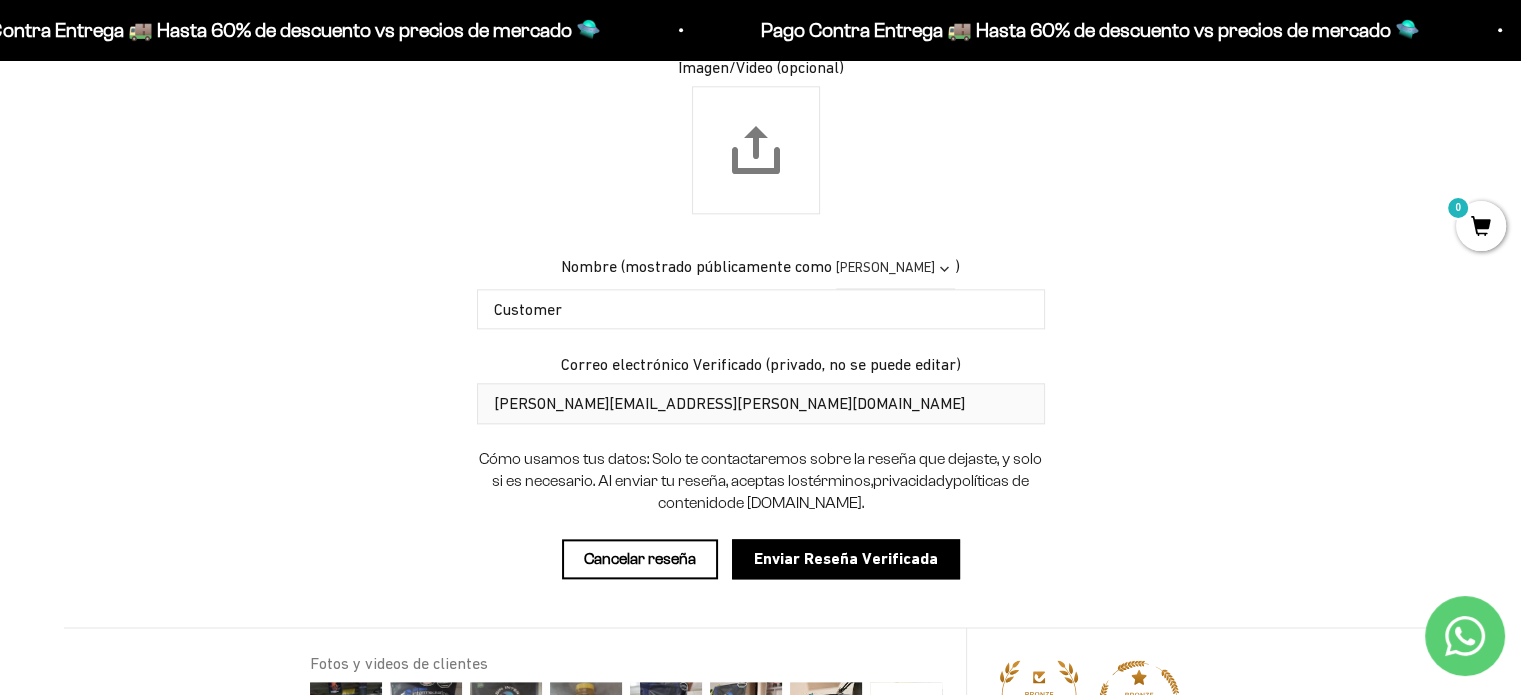 click on "John Smith
John S.
John
J.S.
Anónimo" at bounding box center (895, 268) 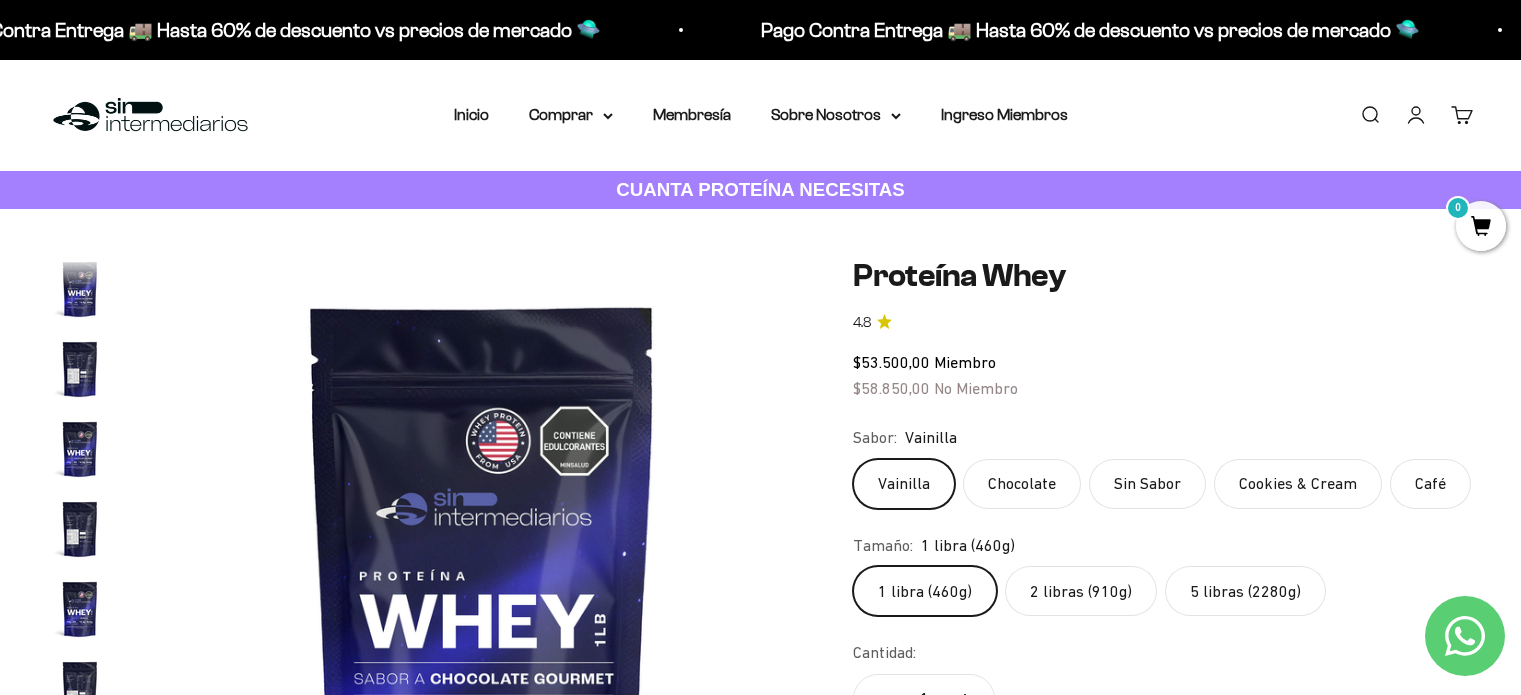 select on "last_initial" 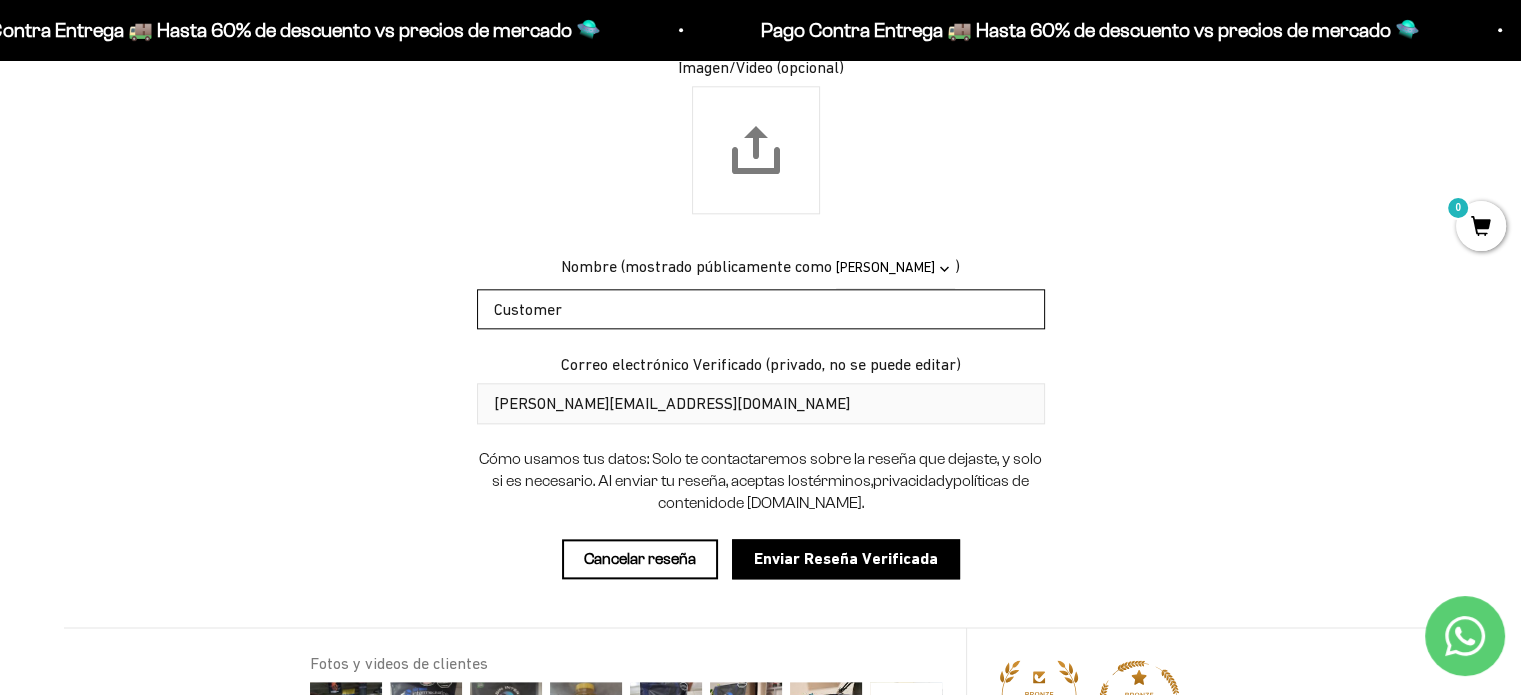 scroll, scrollTop: 0, scrollLeft: 0, axis: both 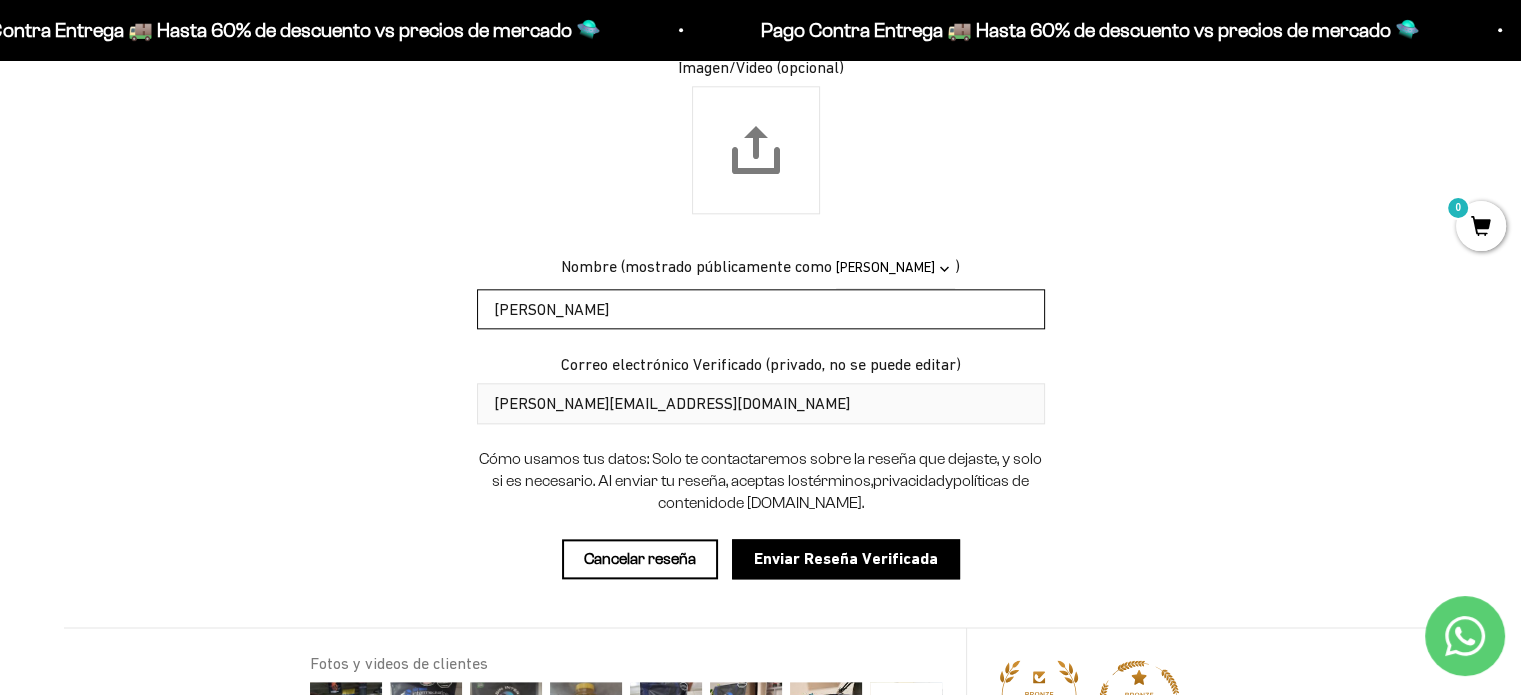 type on "[PERSON_NAME]" 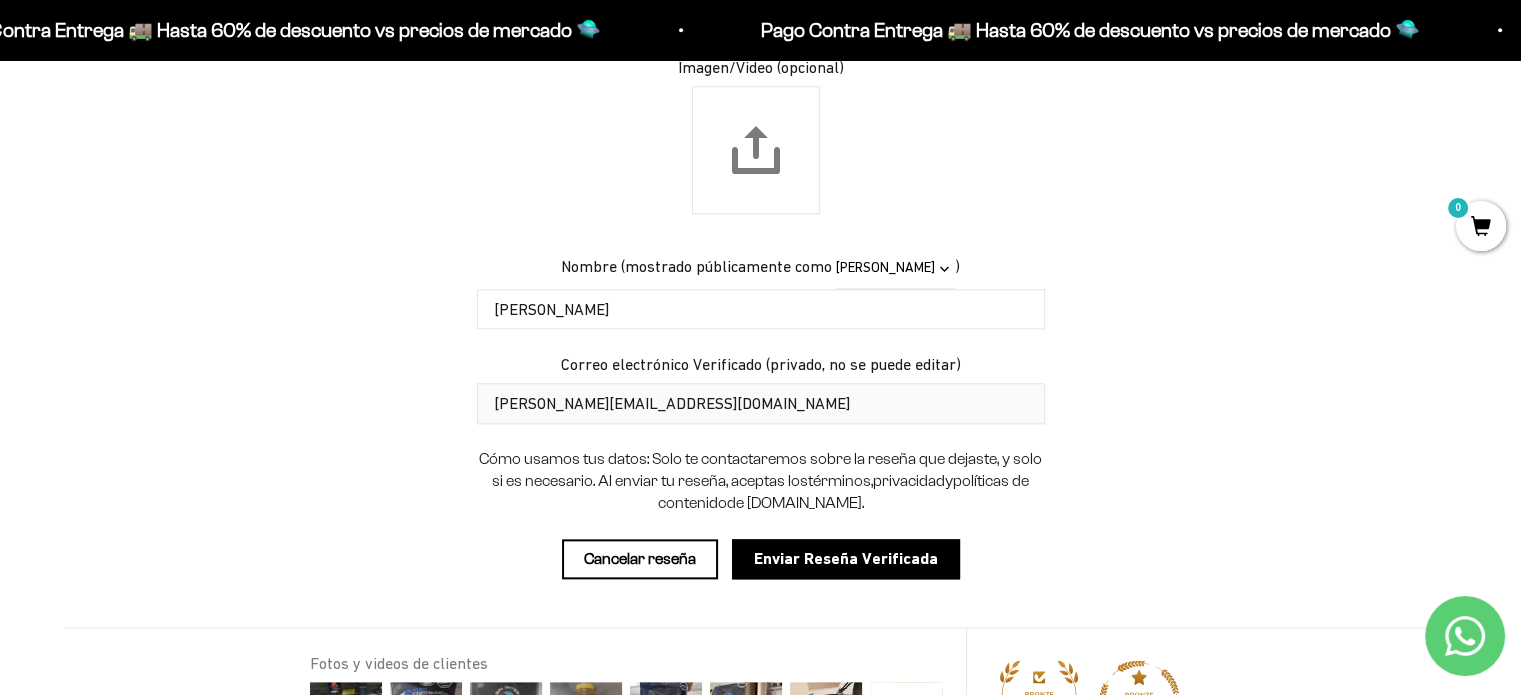 click on "Escribir una reseña
Calificación
Título de la Reseña (58)
Excelente producto, con pocos ingredientes
Contenido de la reseña (4567)
Me alegra encontrar una alternativa sin edulcorantes, ni saborizantes artificiales. Me tenía fastidiado ese sabor artificial a vainilla de las proteínas saborizadas. Esta proteína con pocos ingredientes, sin rellenos, me permite controlar el sabor y es perfecta para agregar a preparaciones dulces o saladas. Eso sí, la proteína sola tiene un sabor bastante fuerte, la primera impresión puede ser chocante si no se está acostumbrado.
Imagen/Video (opcional)
Choose a review picture/video (optional)
Nombre
(" at bounding box center [760, 117] 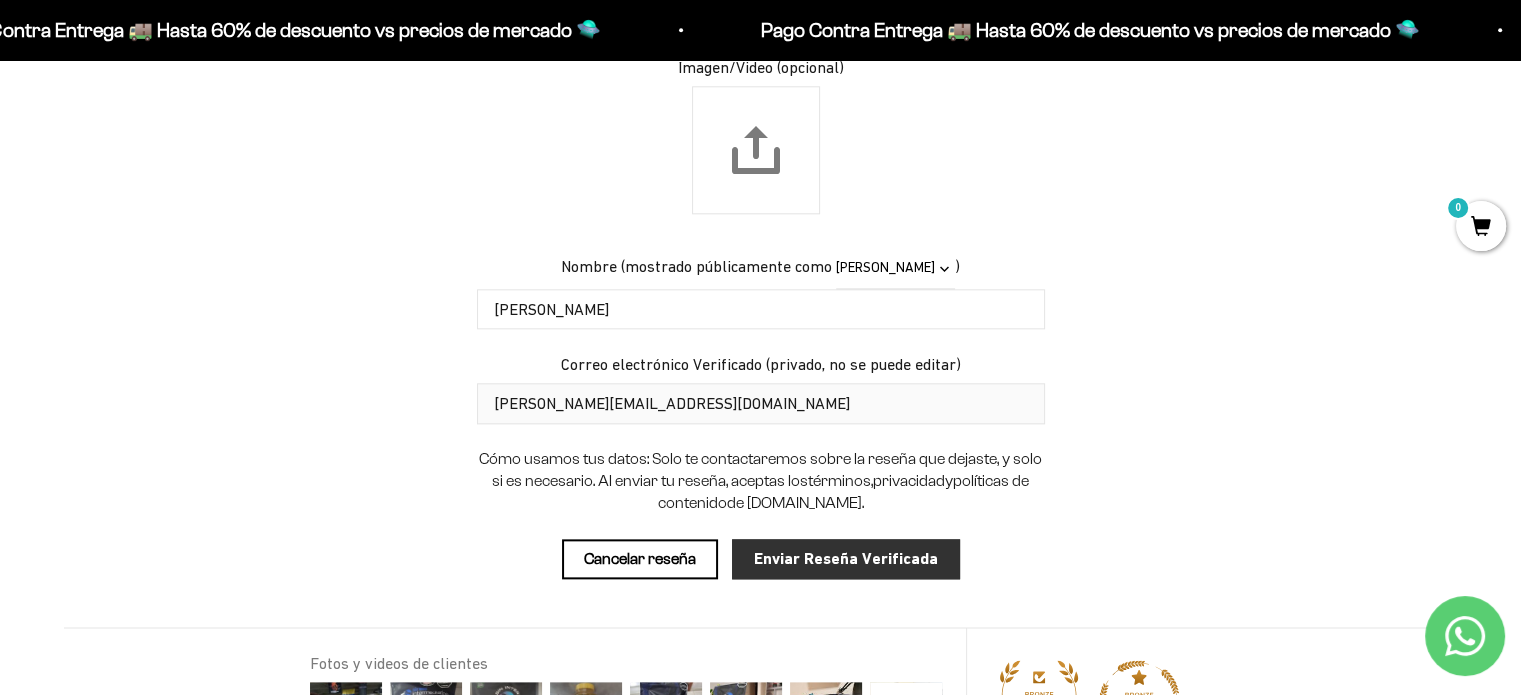 click on "Enviar Reseña Verificada" at bounding box center (846, 559) 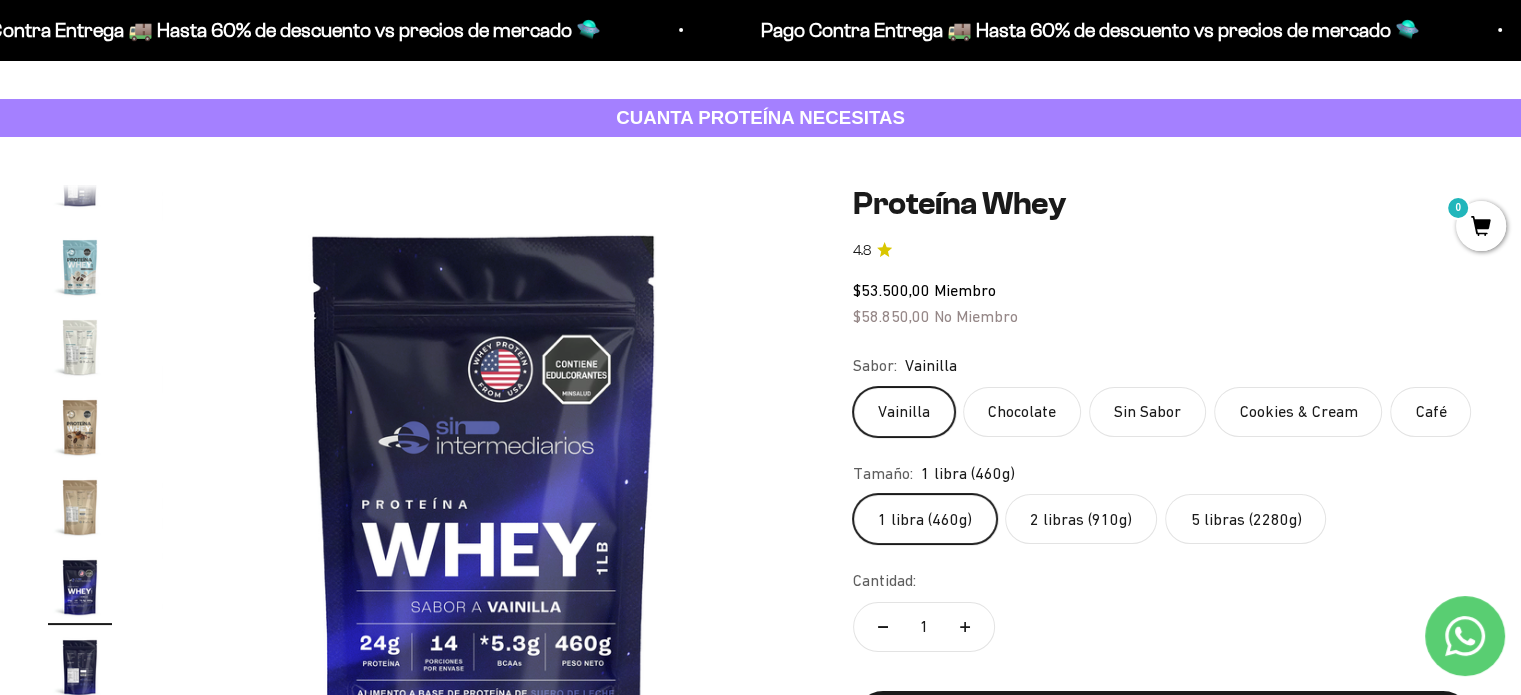 scroll, scrollTop: 0, scrollLeft: 0, axis: both 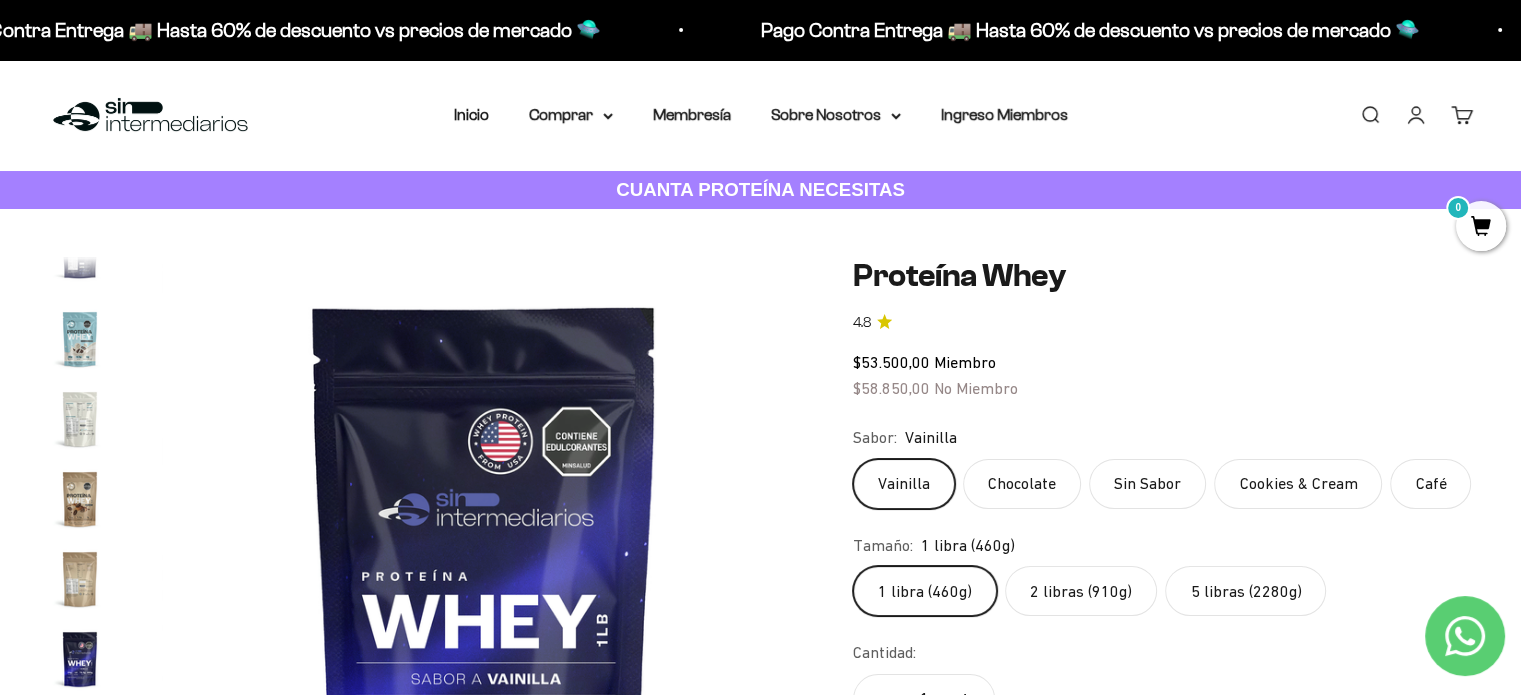 click on "Sin Sabor" 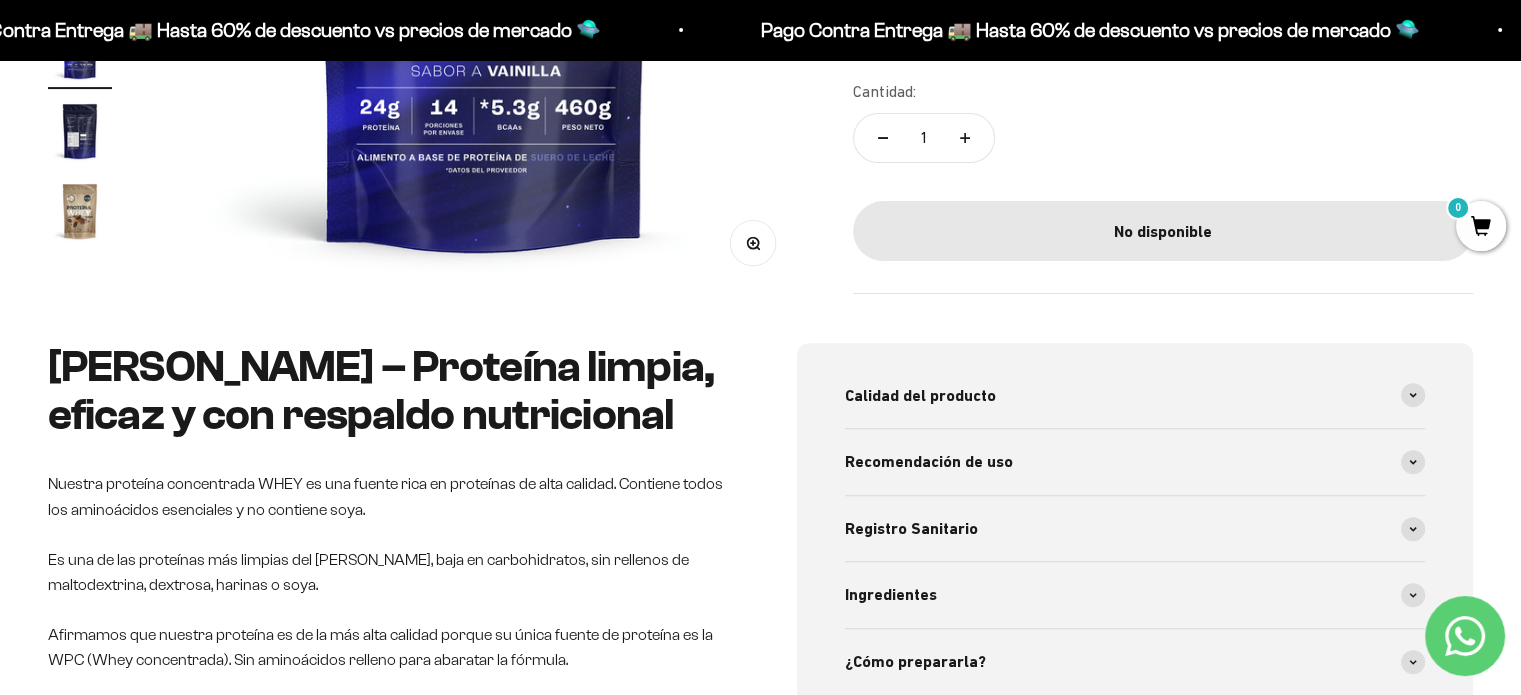 scroll, scrollTop: 0, scrollLeft: 0, axis: both 